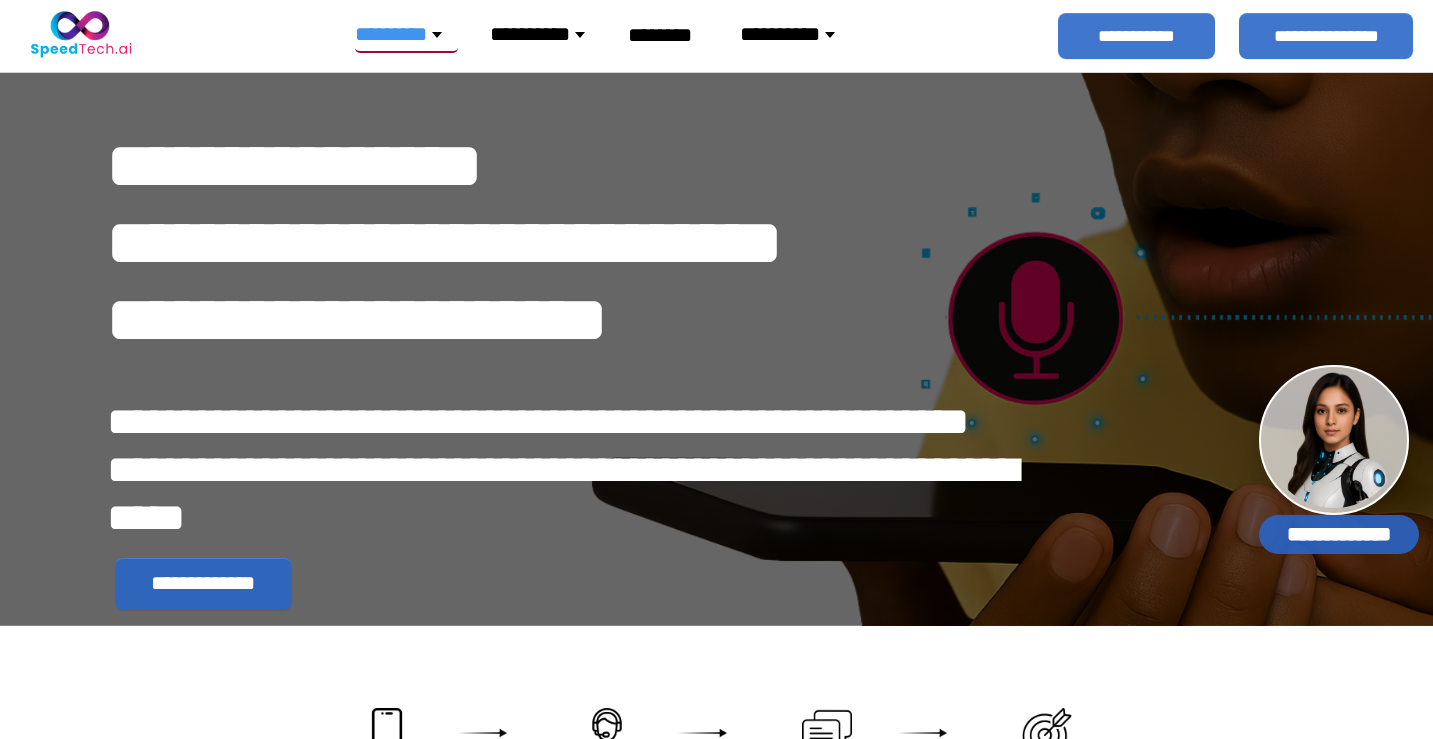 scroll, scrollTop: 0, scrollLeft: 0, axis: both 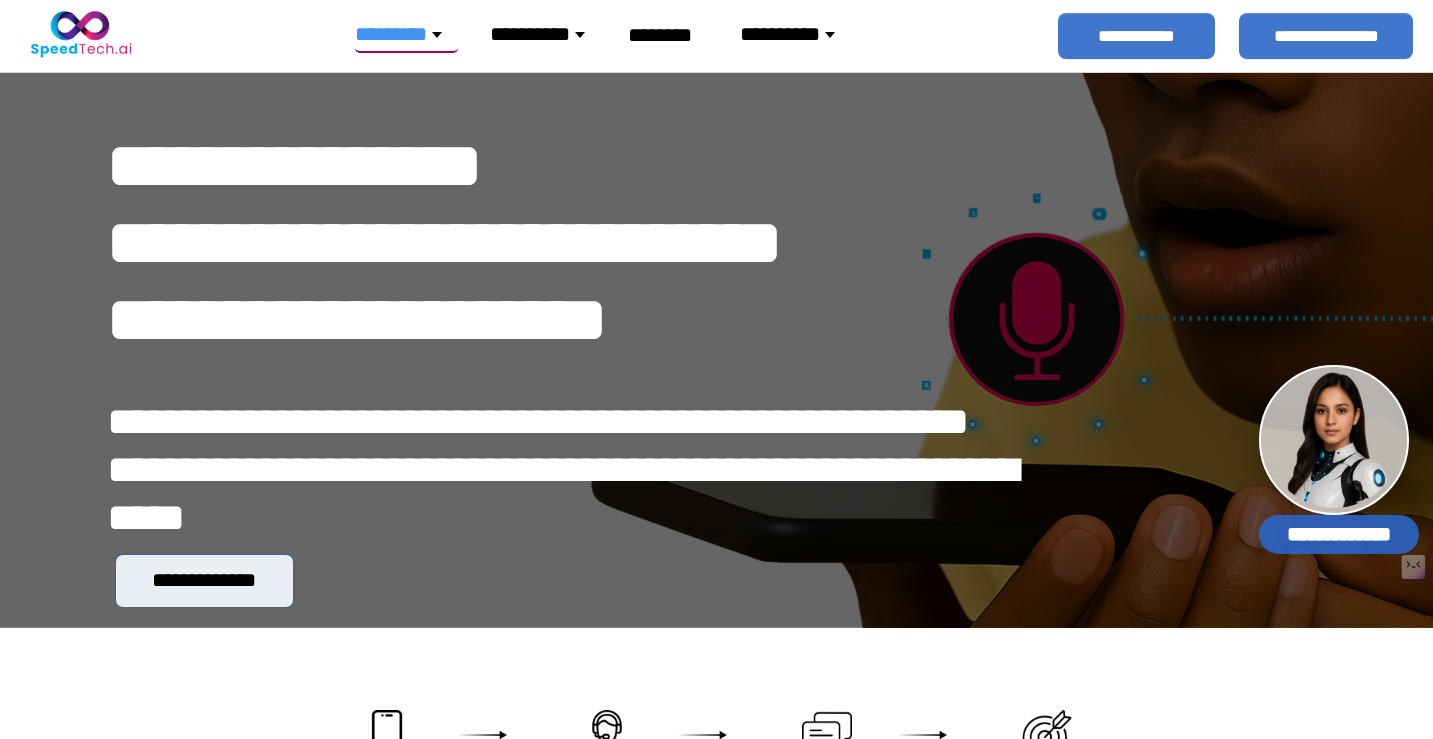 click on "**********" at bounding box center (204, 580) 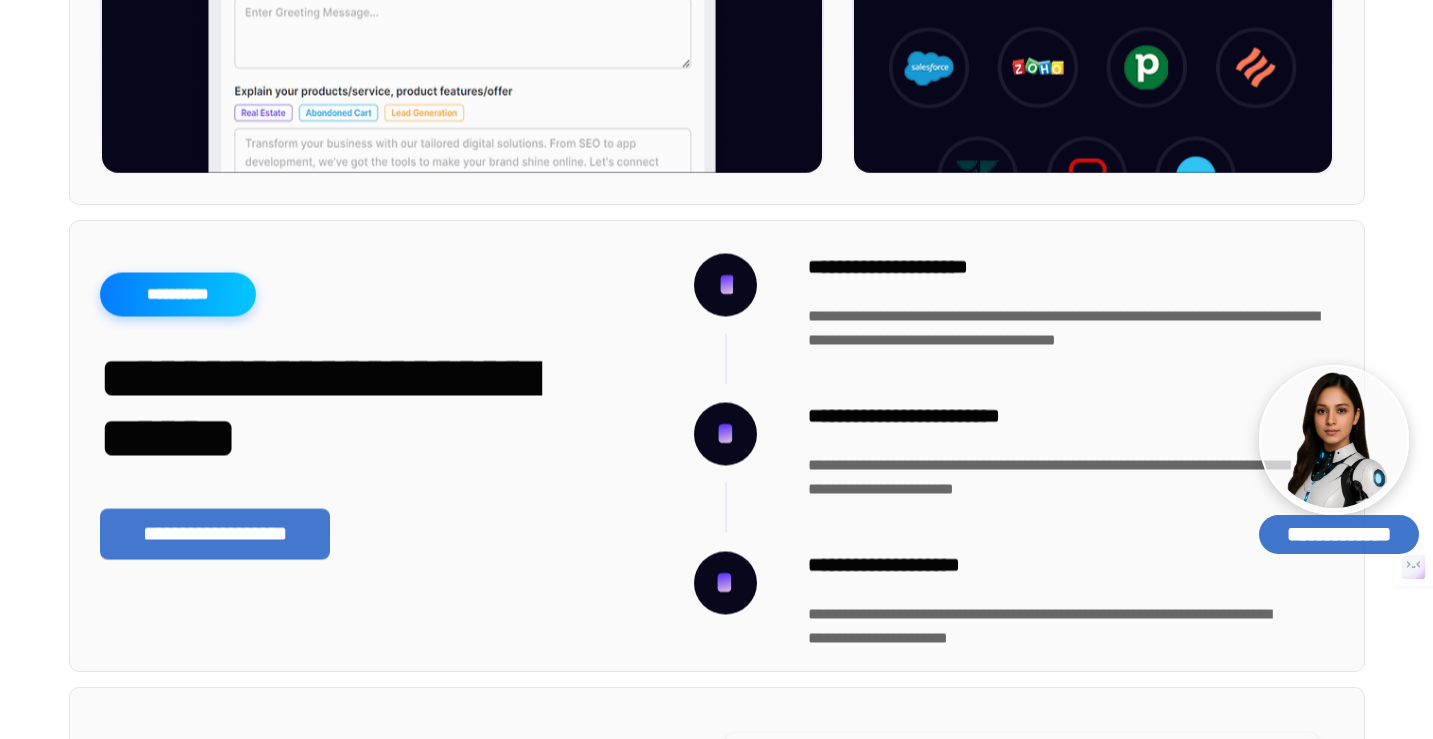 scroll, scrollTop: 5671, scrollLeft: 0, axis: vertical 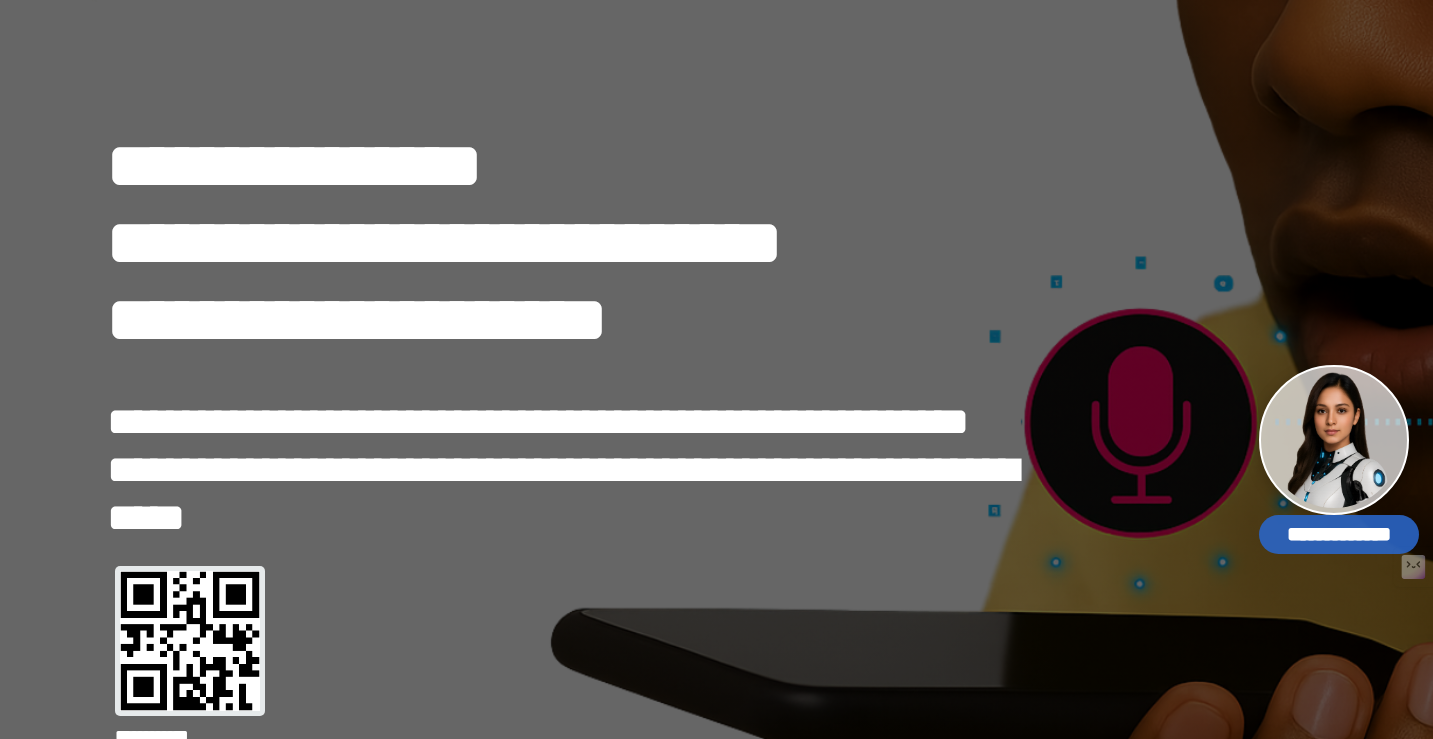 click on "*******" at bounding box center [675, 6256] 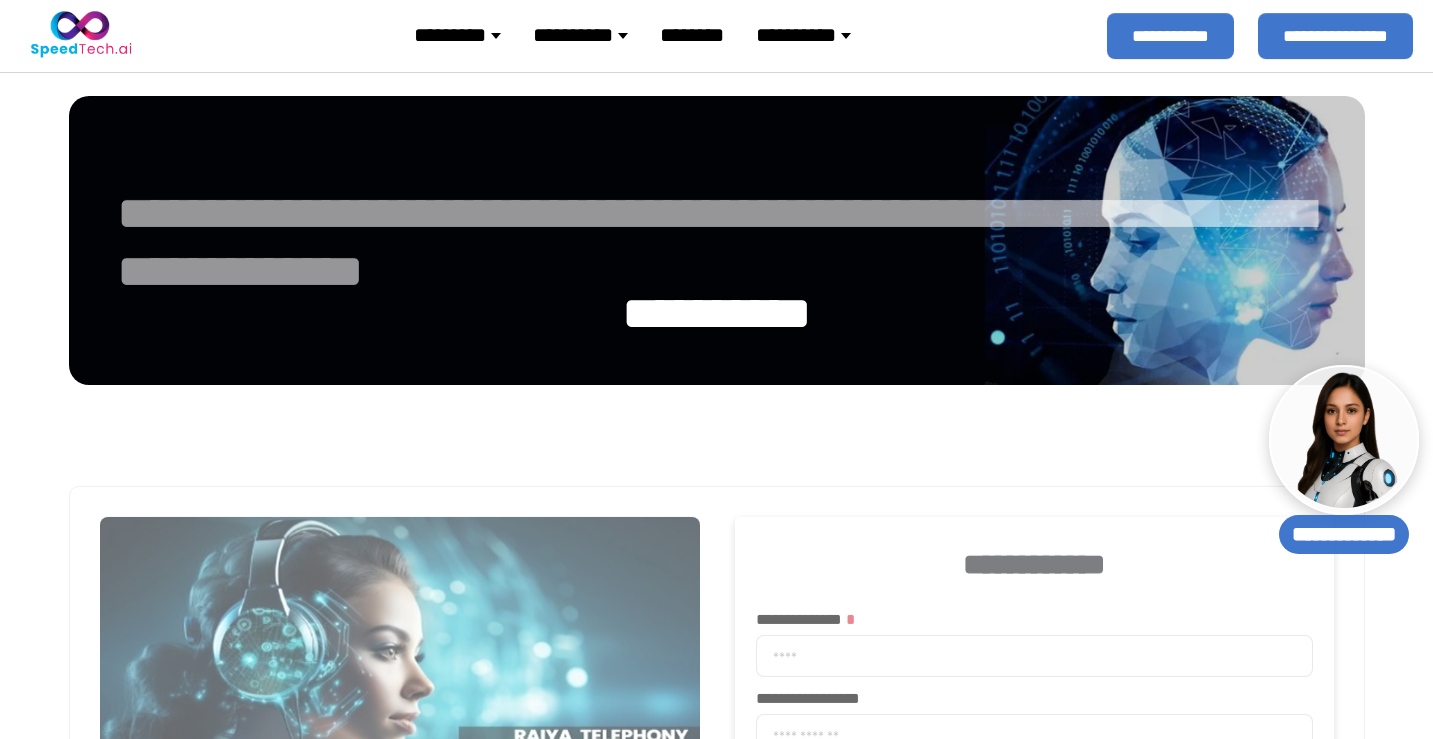 select 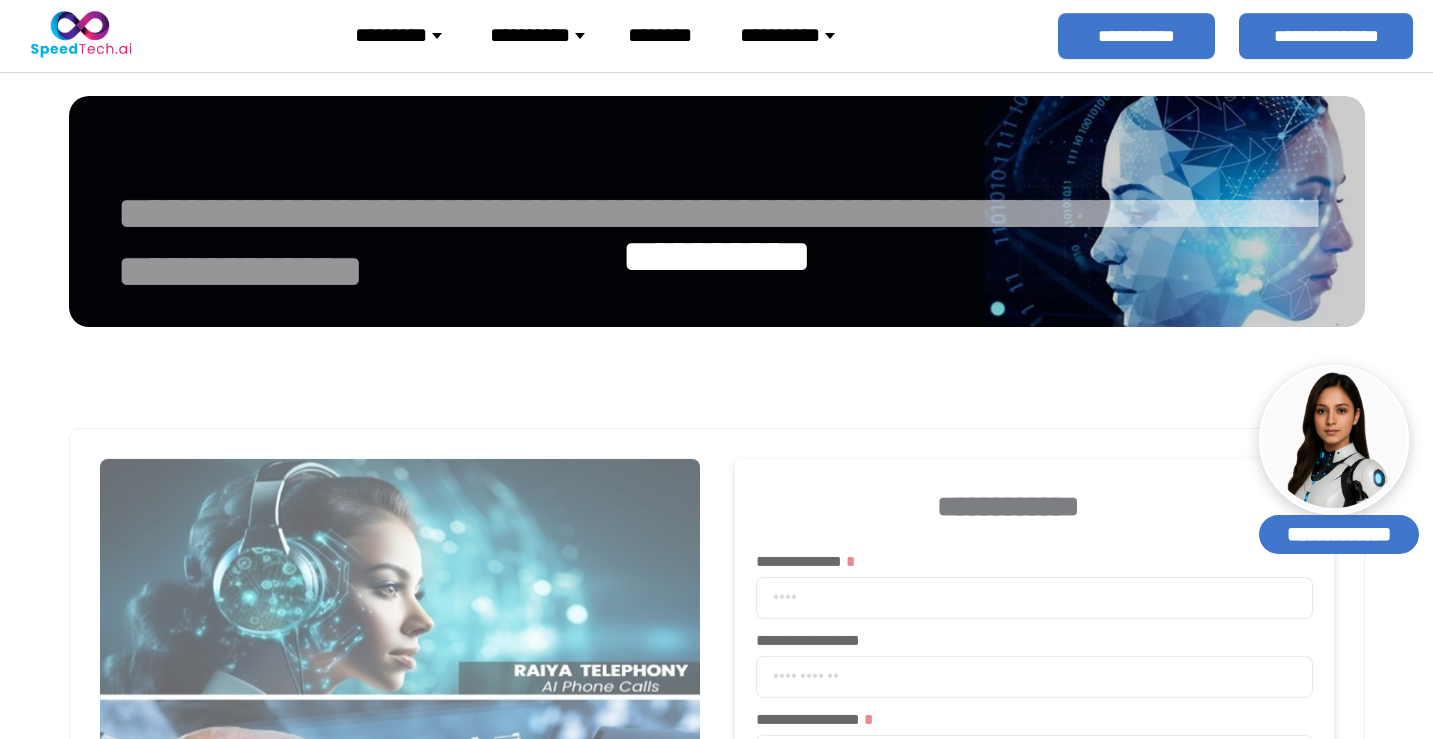 scroll, scrollTop: 0, scrollLeft: 0, axis: both 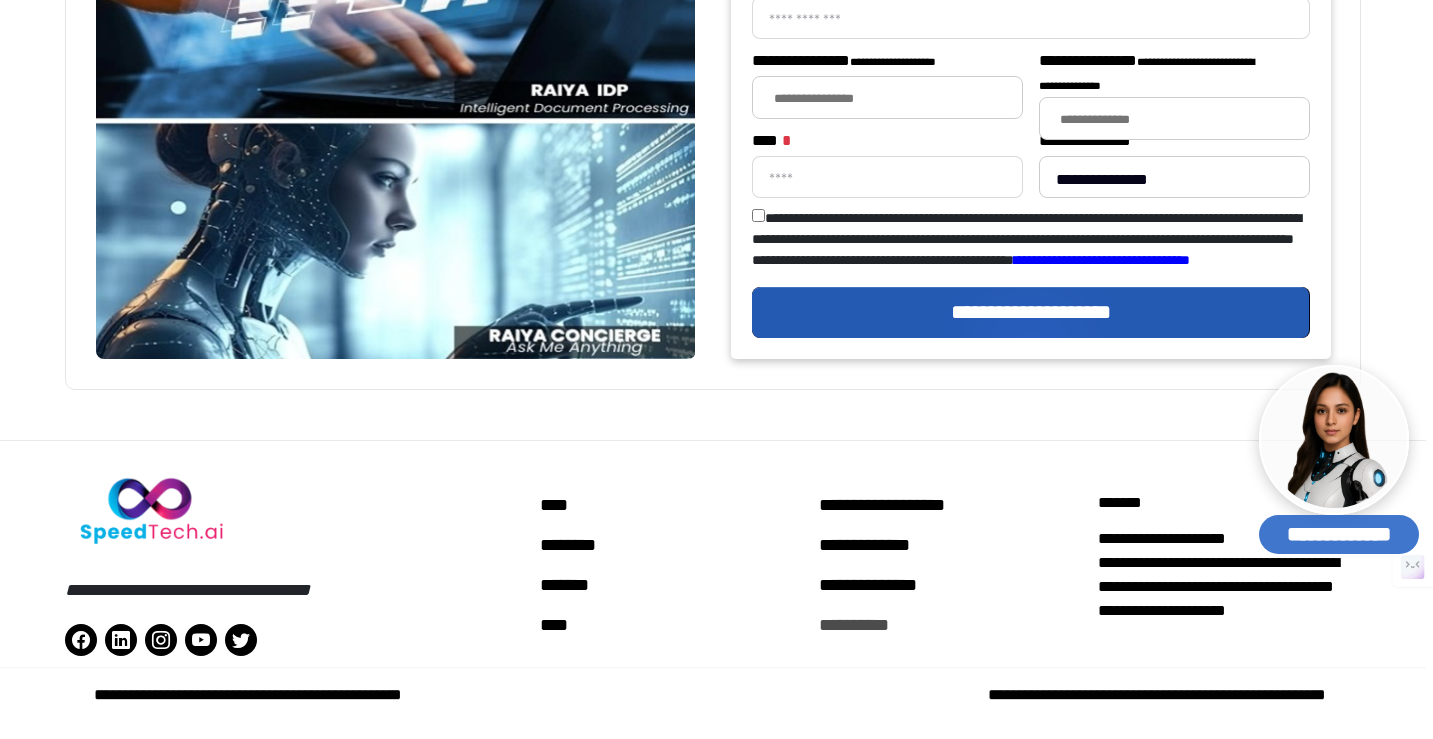 click on "**********" at bounding box center (950, 625) 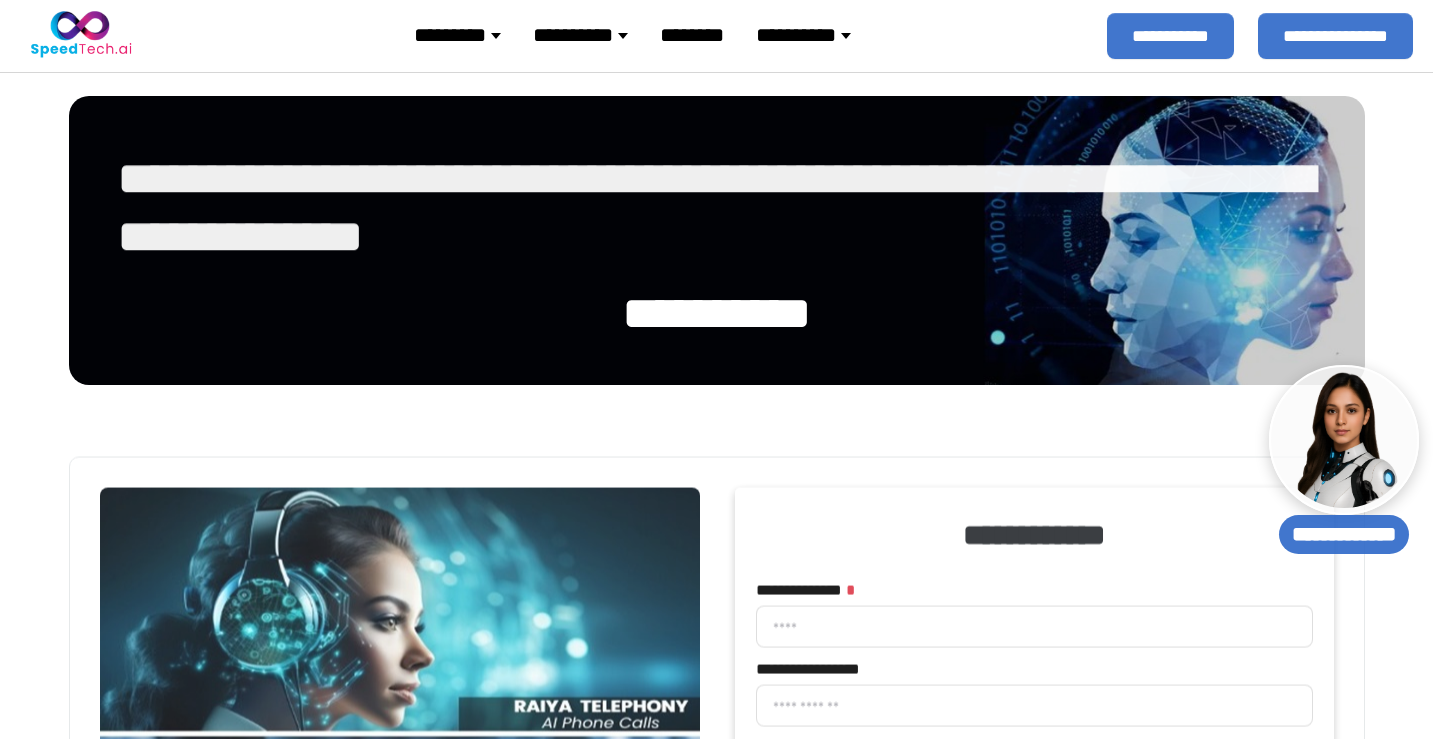 select 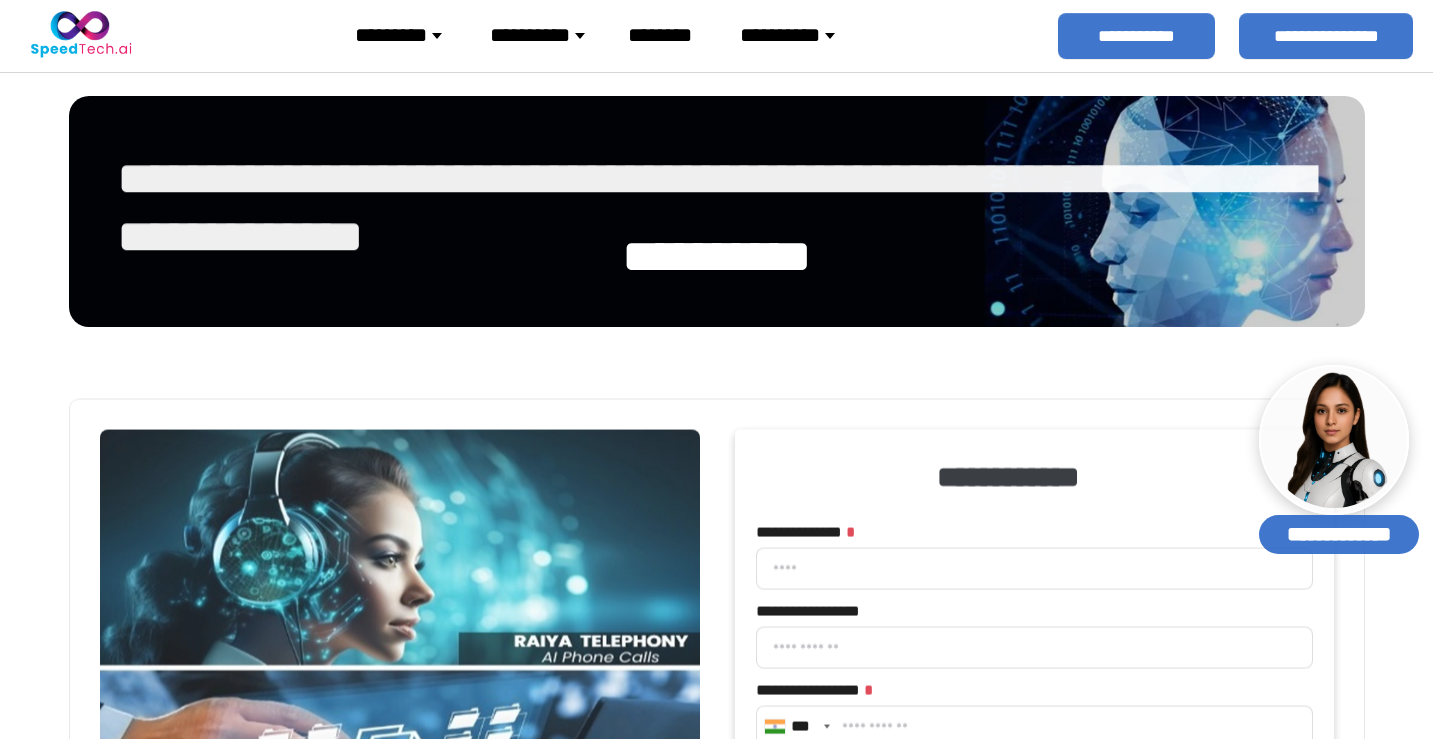 scroll, scrollTop: 0, scrollLeft: 0, axis: both 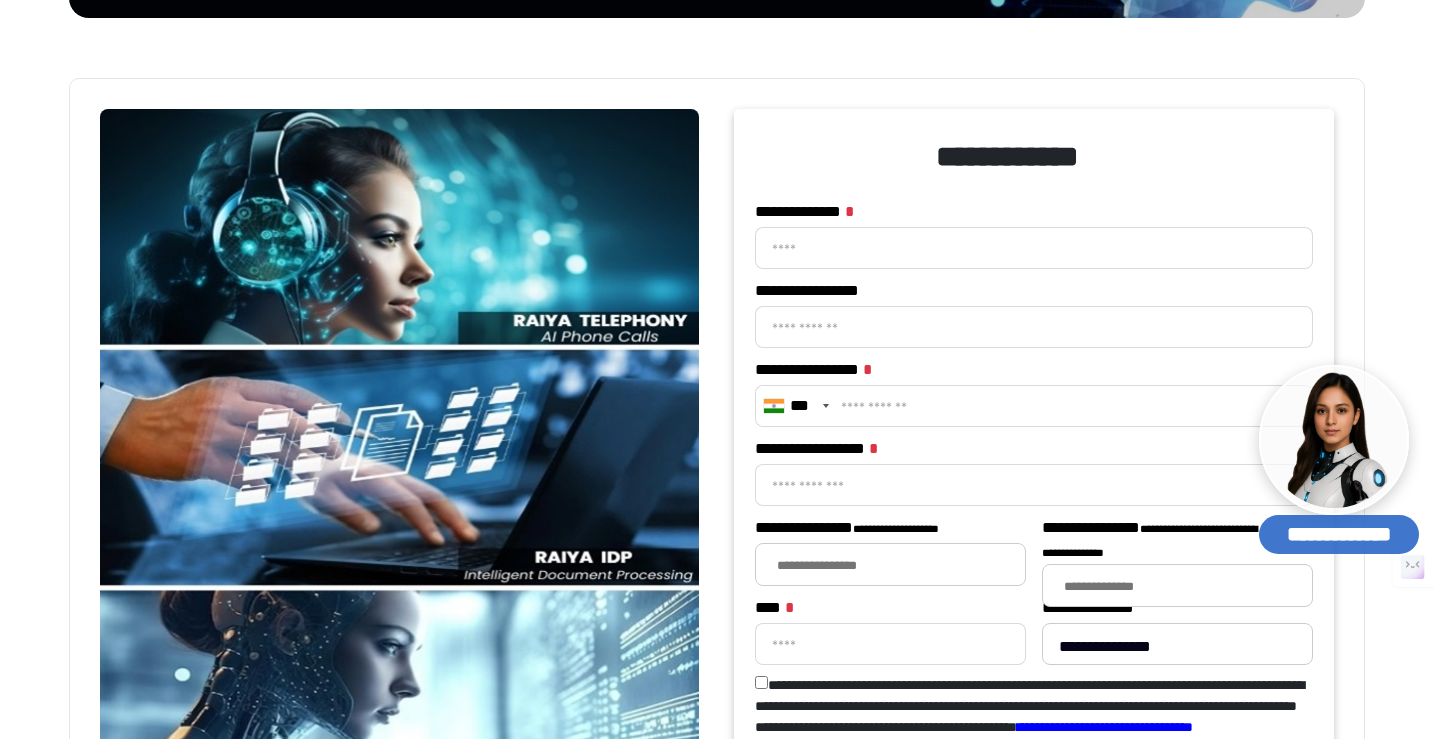click on "**********" at bounding box center [1339, 534] 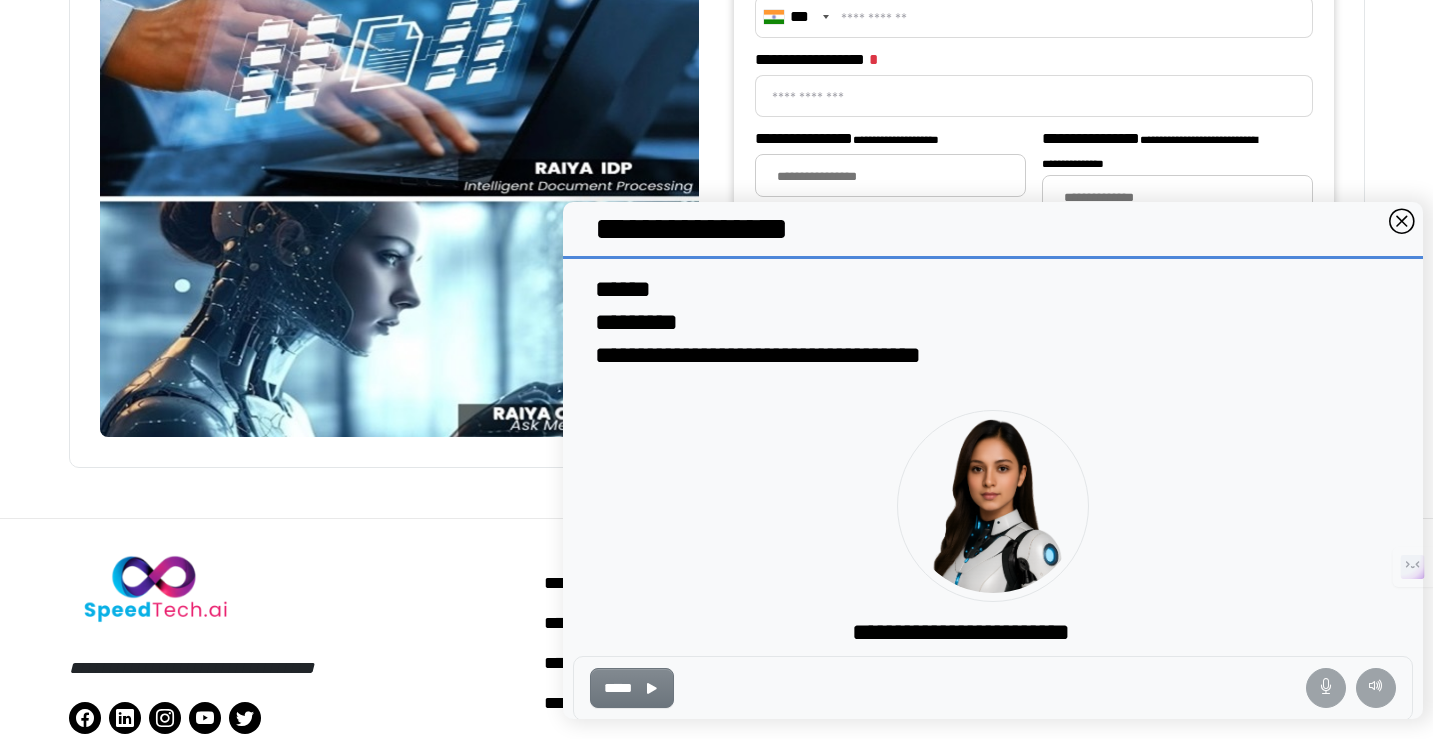 scroll, scrollTop: 776, scrollLeft: 0, axis: vertical 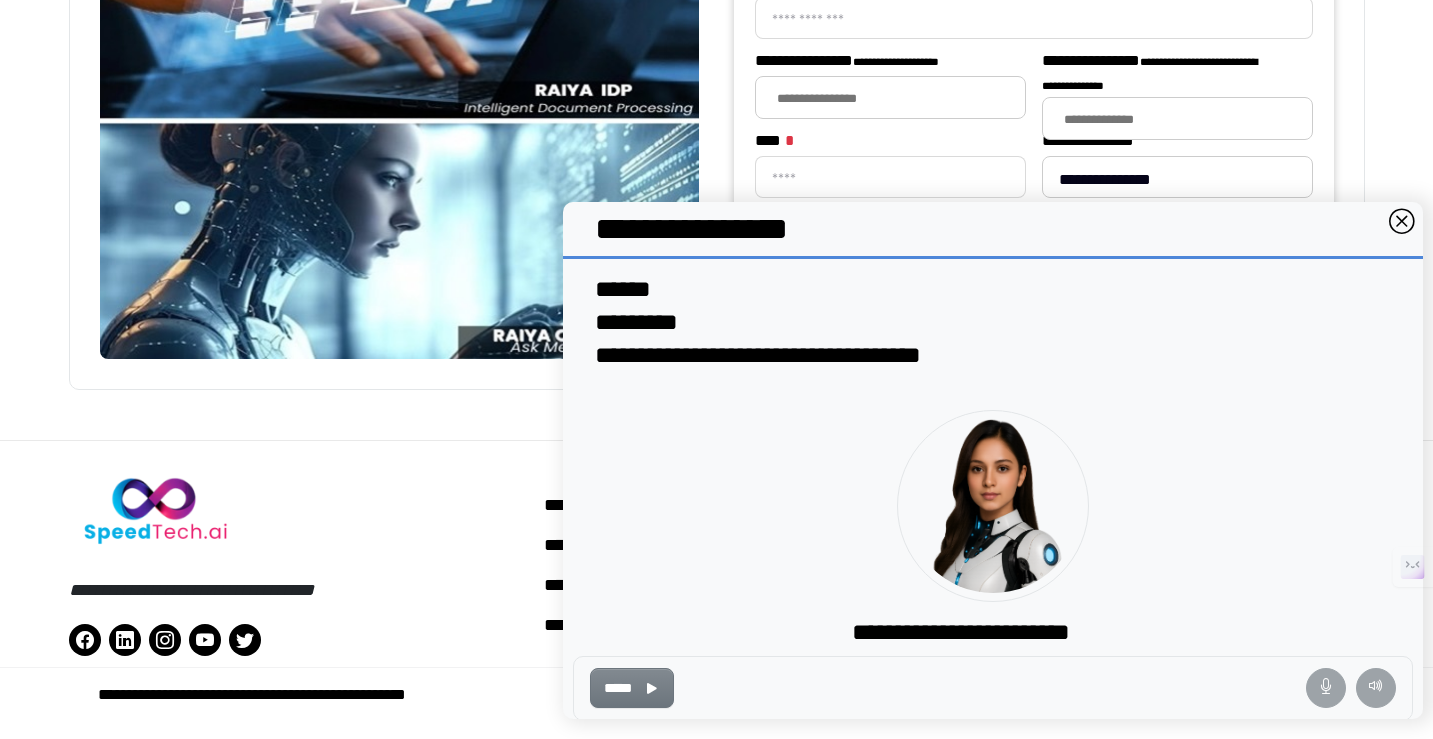 click on "*****" at bounding box center (993, 688) 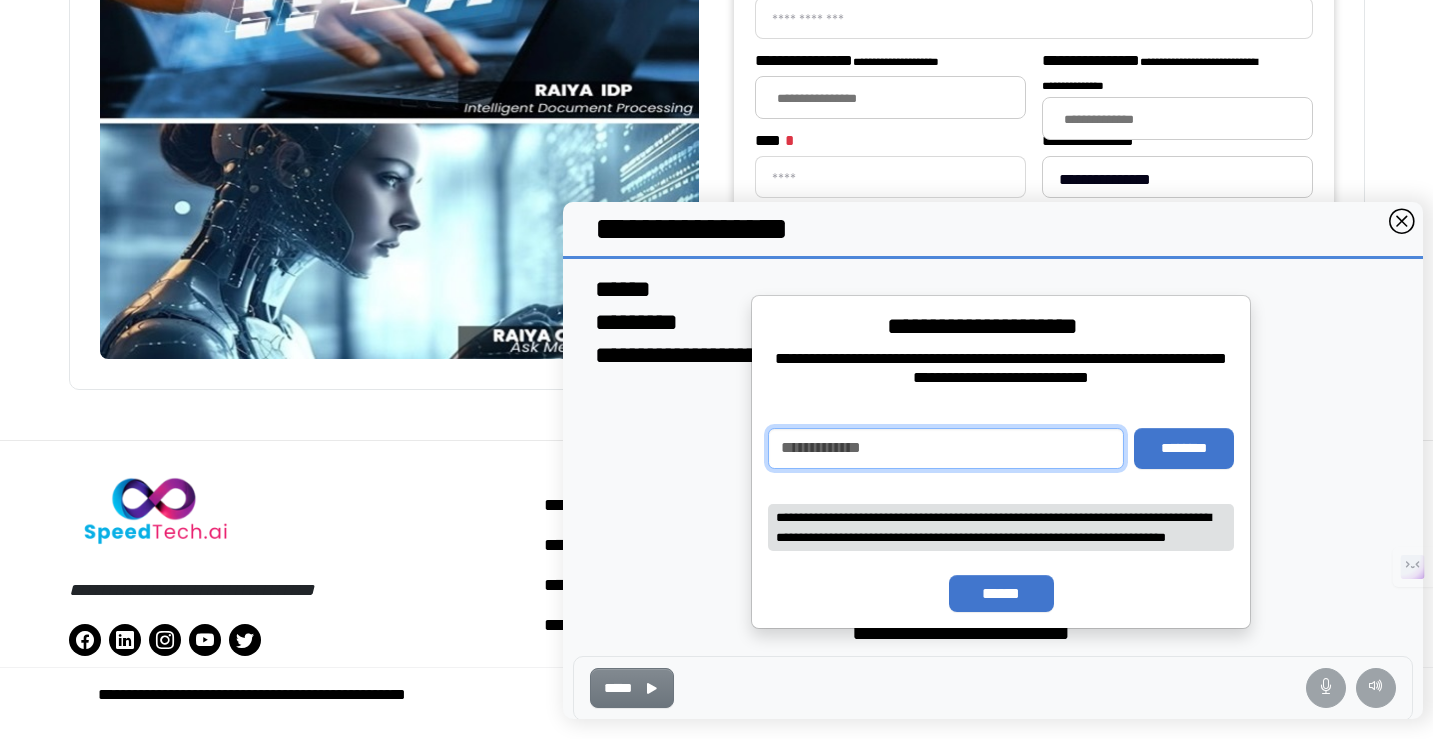 click on "**********" at bounding box center [947, 448] 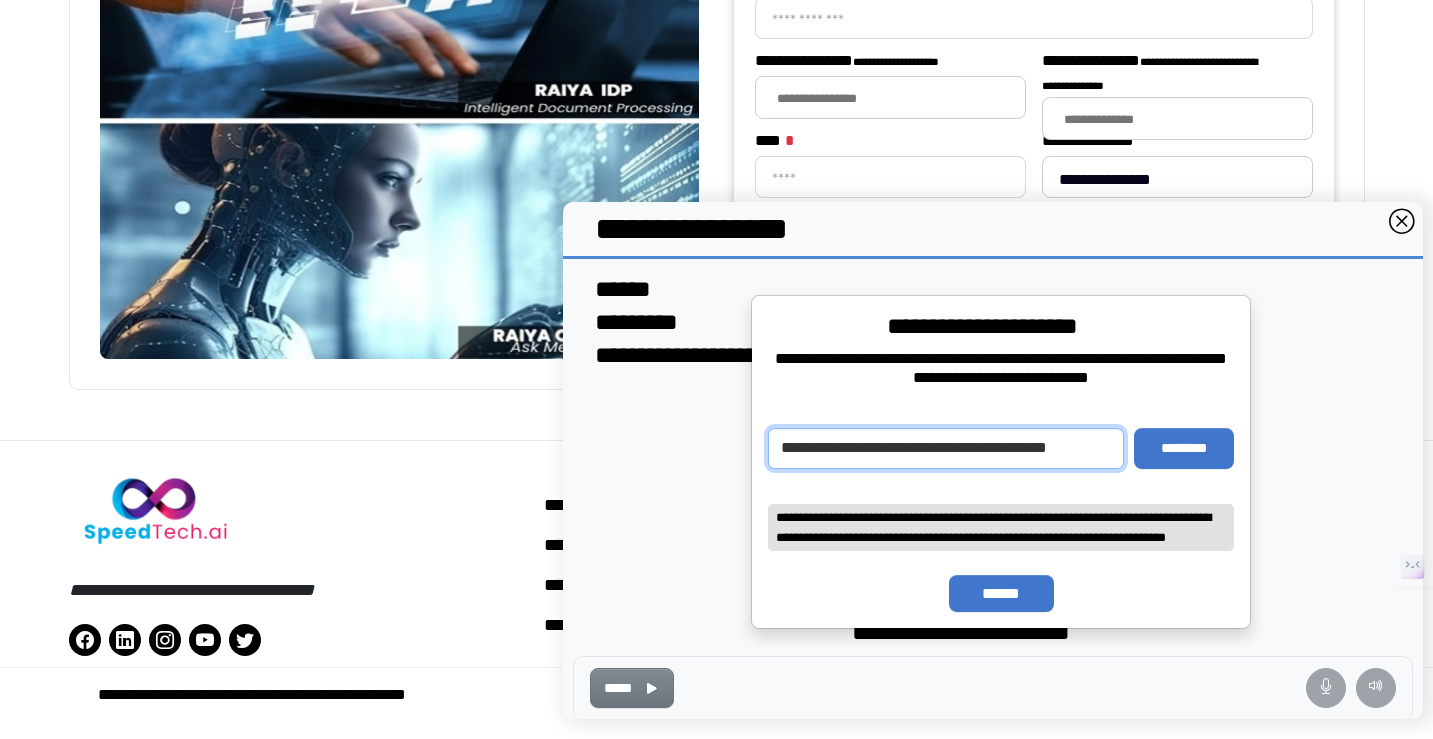 type on "**********" 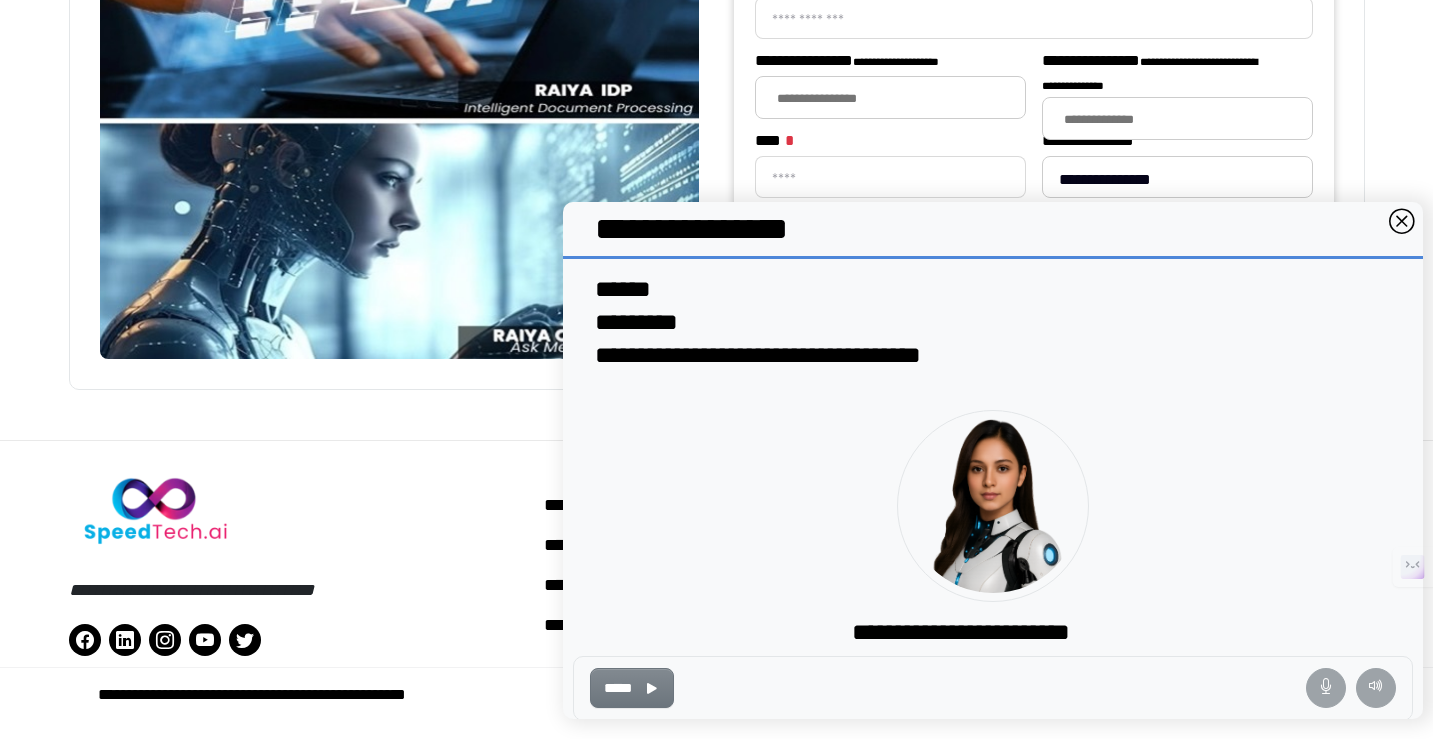 click on "*****" at bounding box center [618, 688] 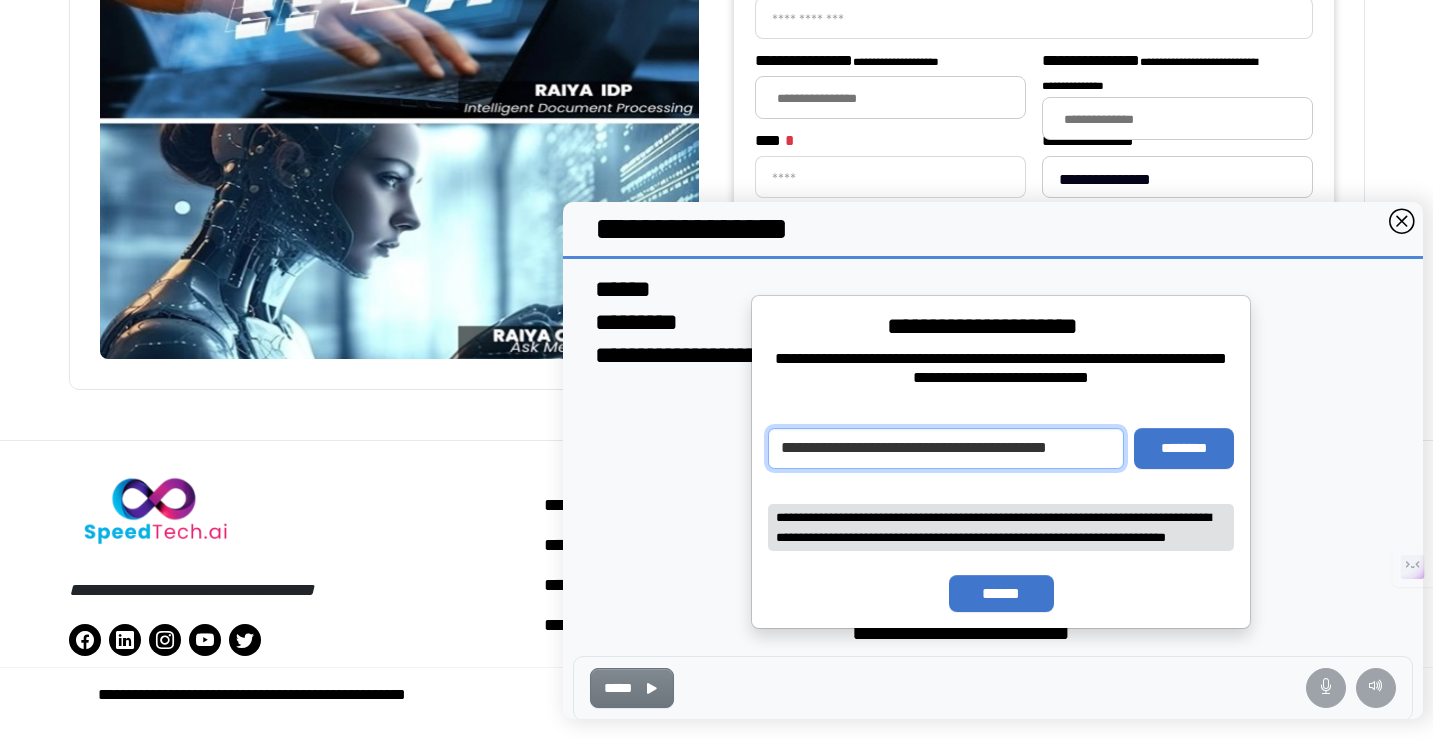 click on "**********" at bounding box center (947, 448) 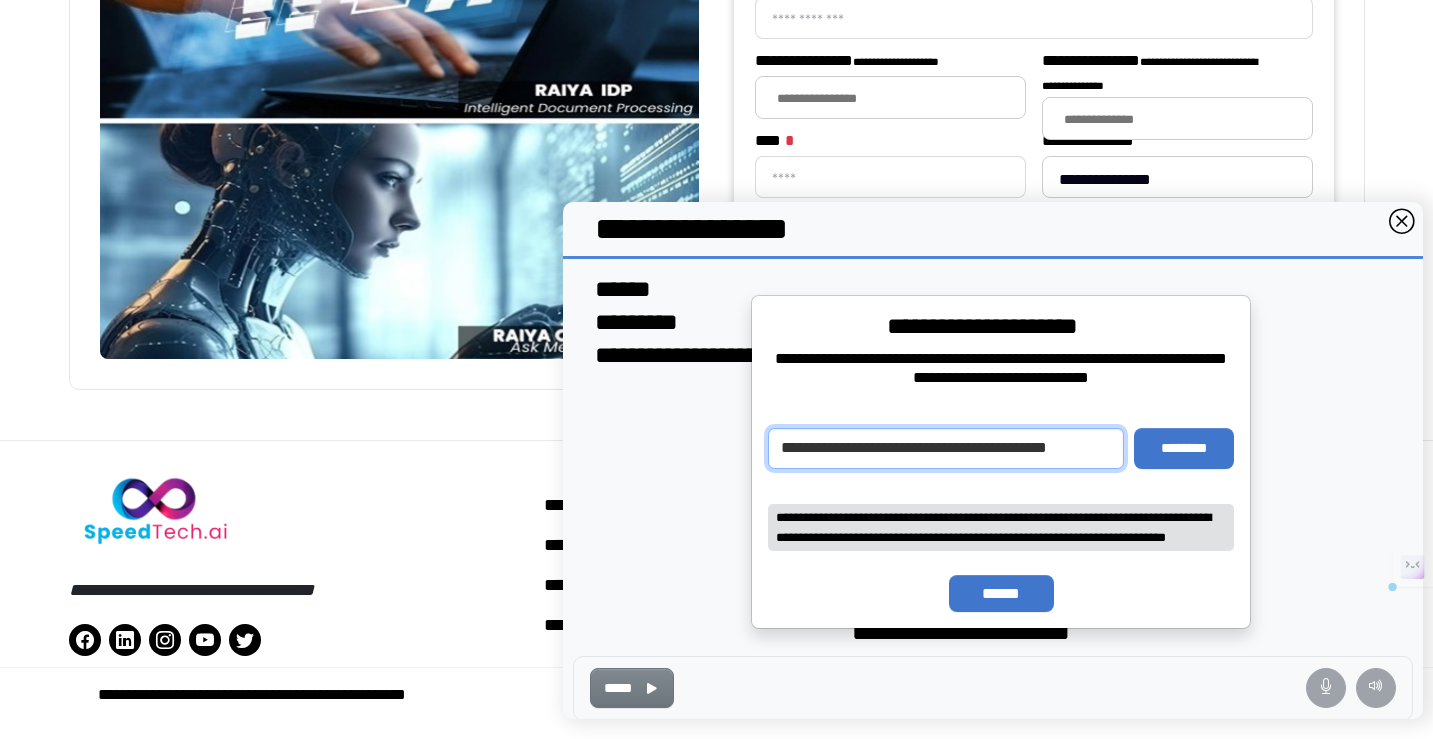 drag, startPoint x: 1106, startPoint y: 451, endPoint x: 660, endPoint y: 451, distance: 446 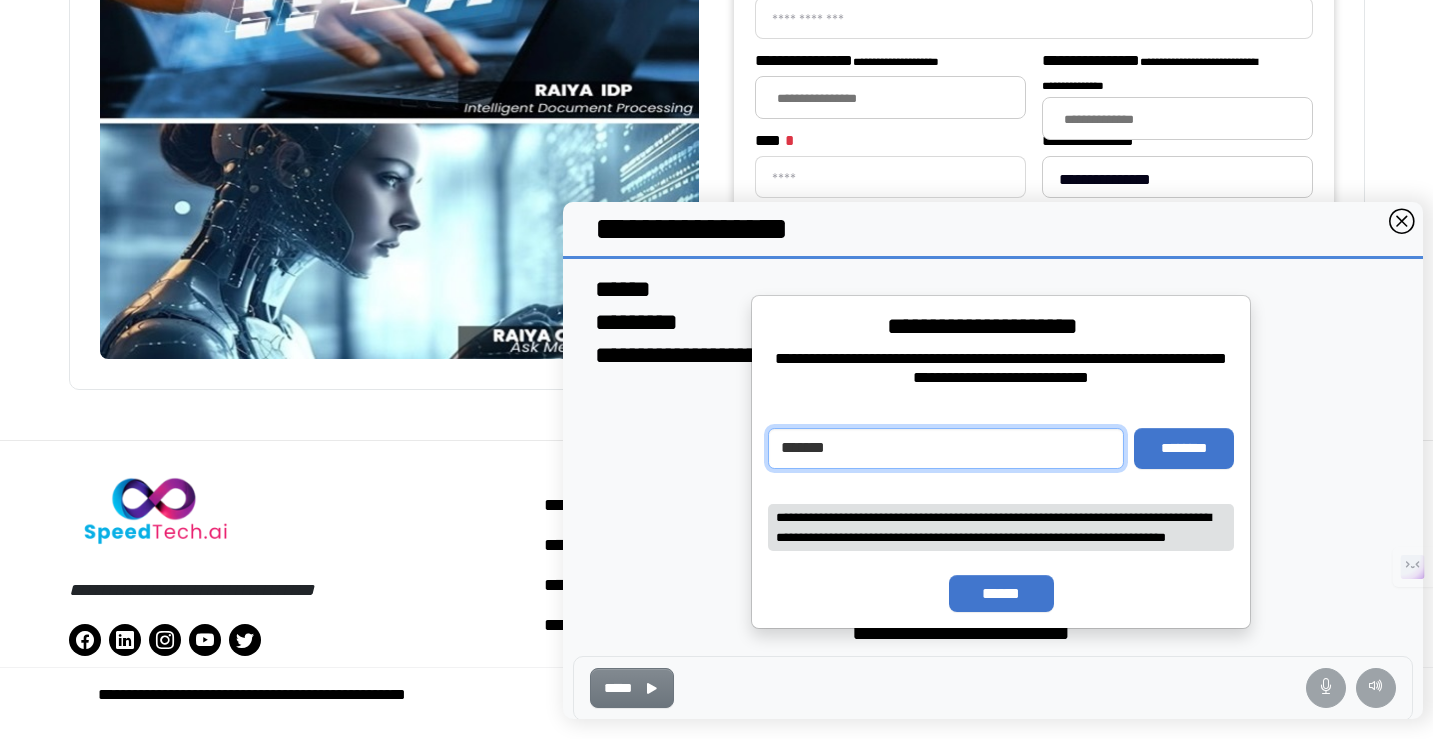 type on "**********" 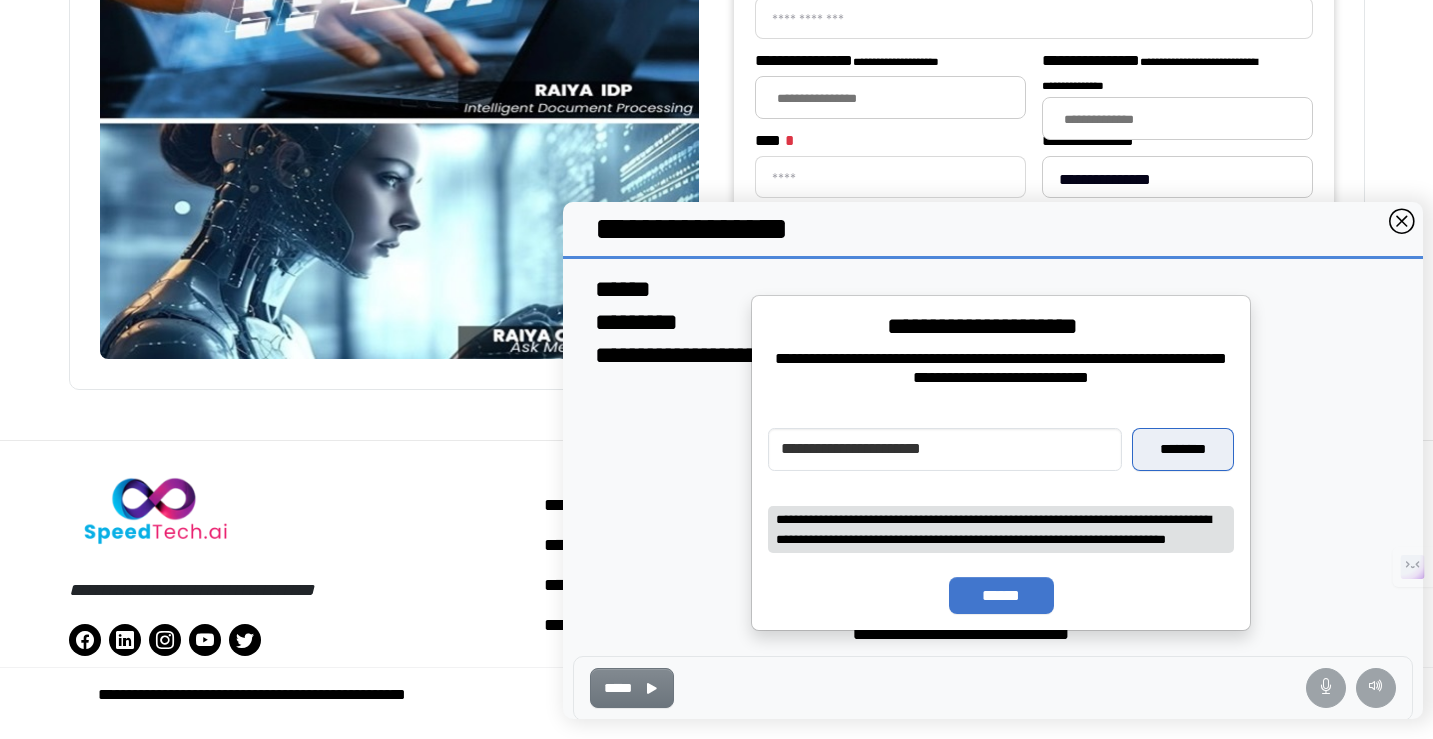 click on "********" at bounding box center [1183, 449] 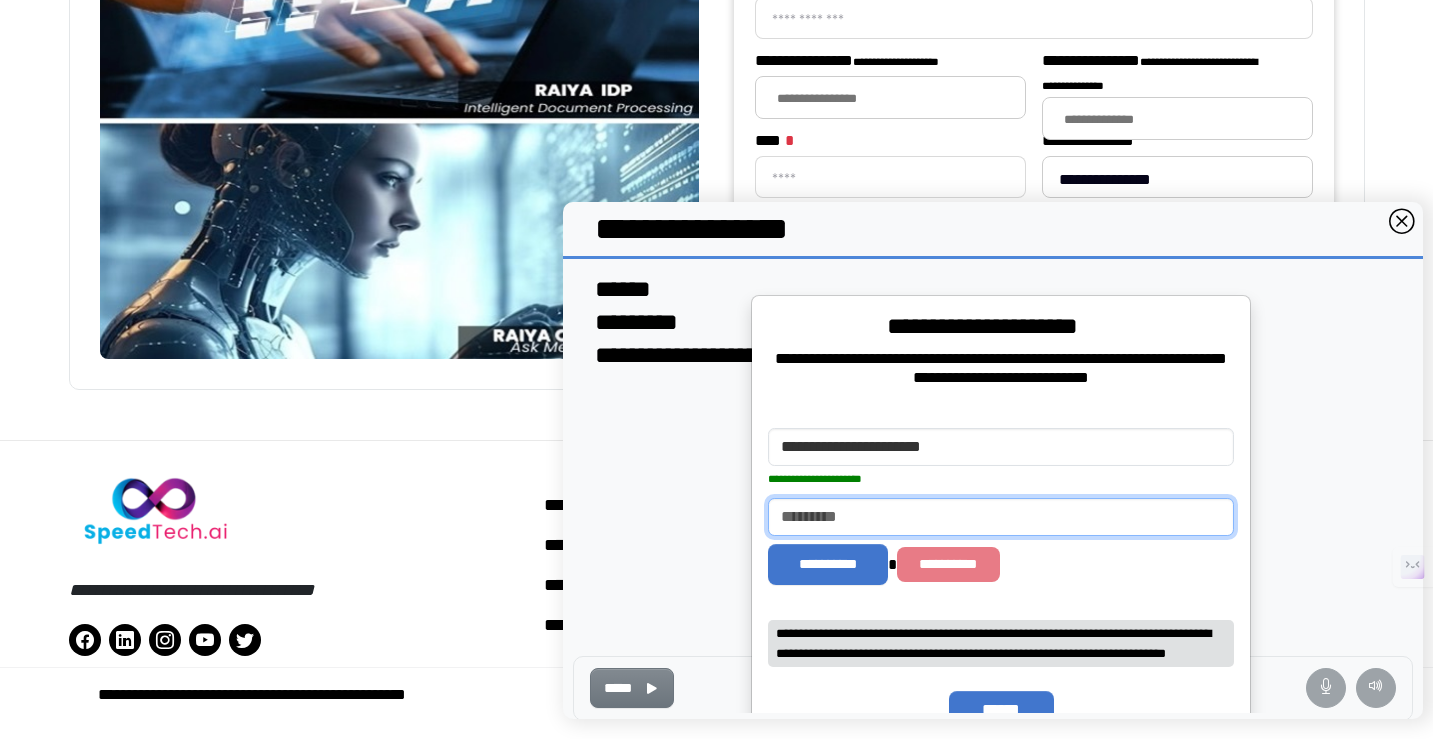 click at bounding box center (1002, 516) 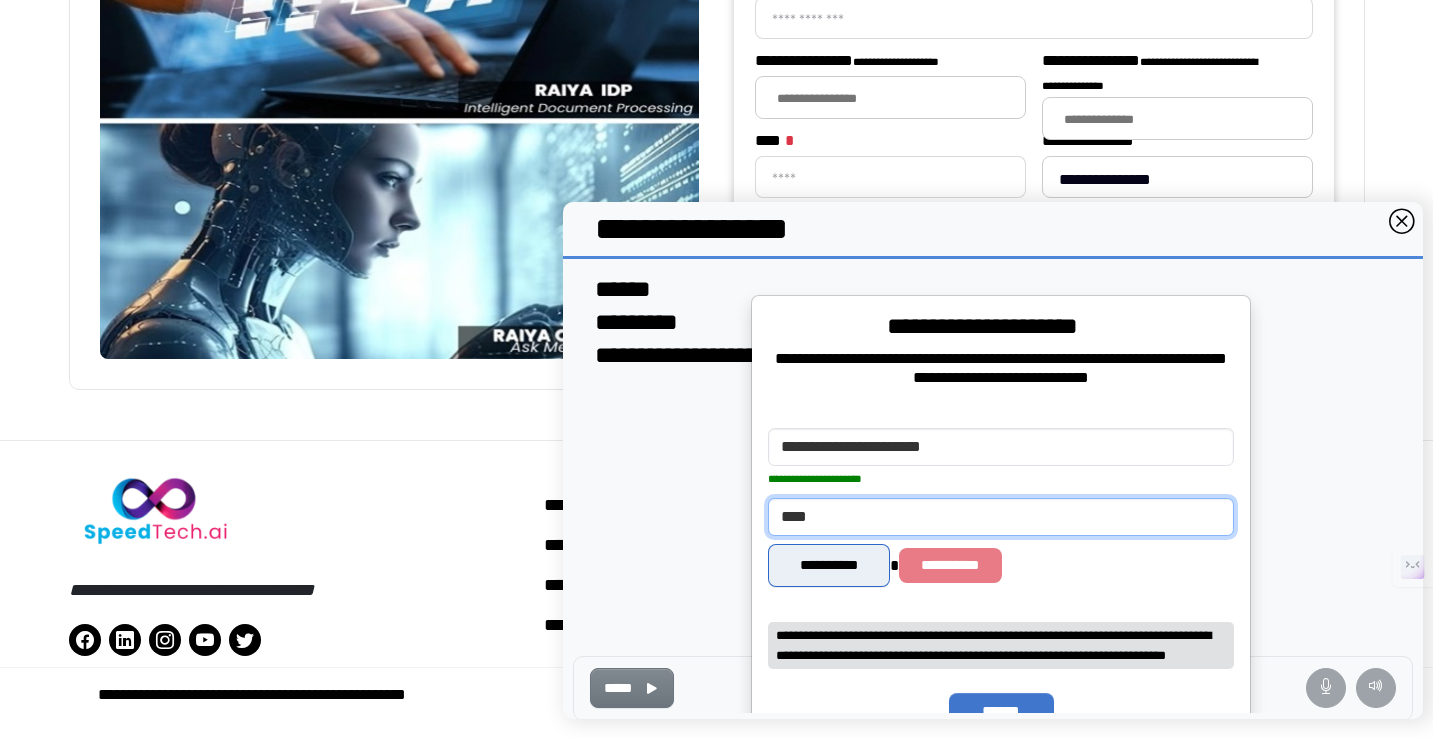 type on "****" 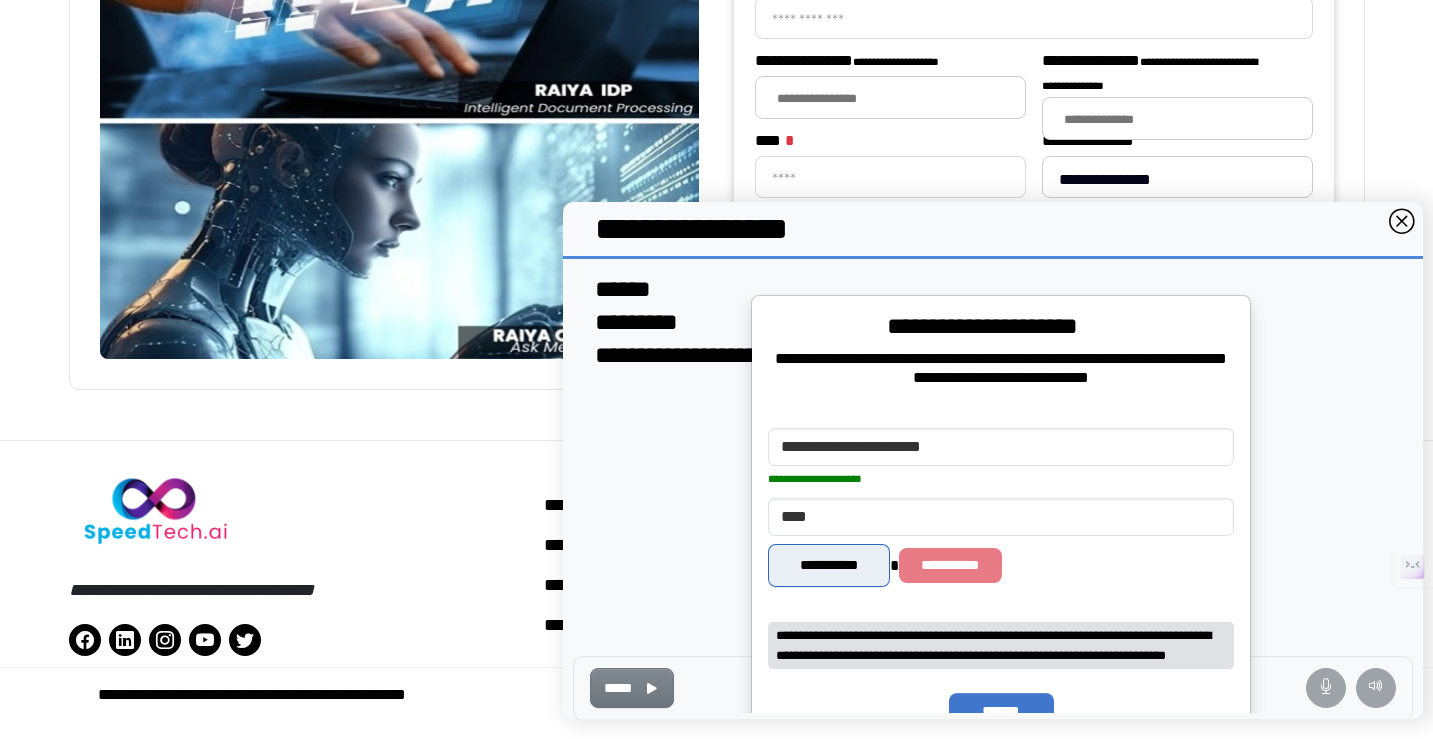 click on "**********" at bounding box center (830, 565) 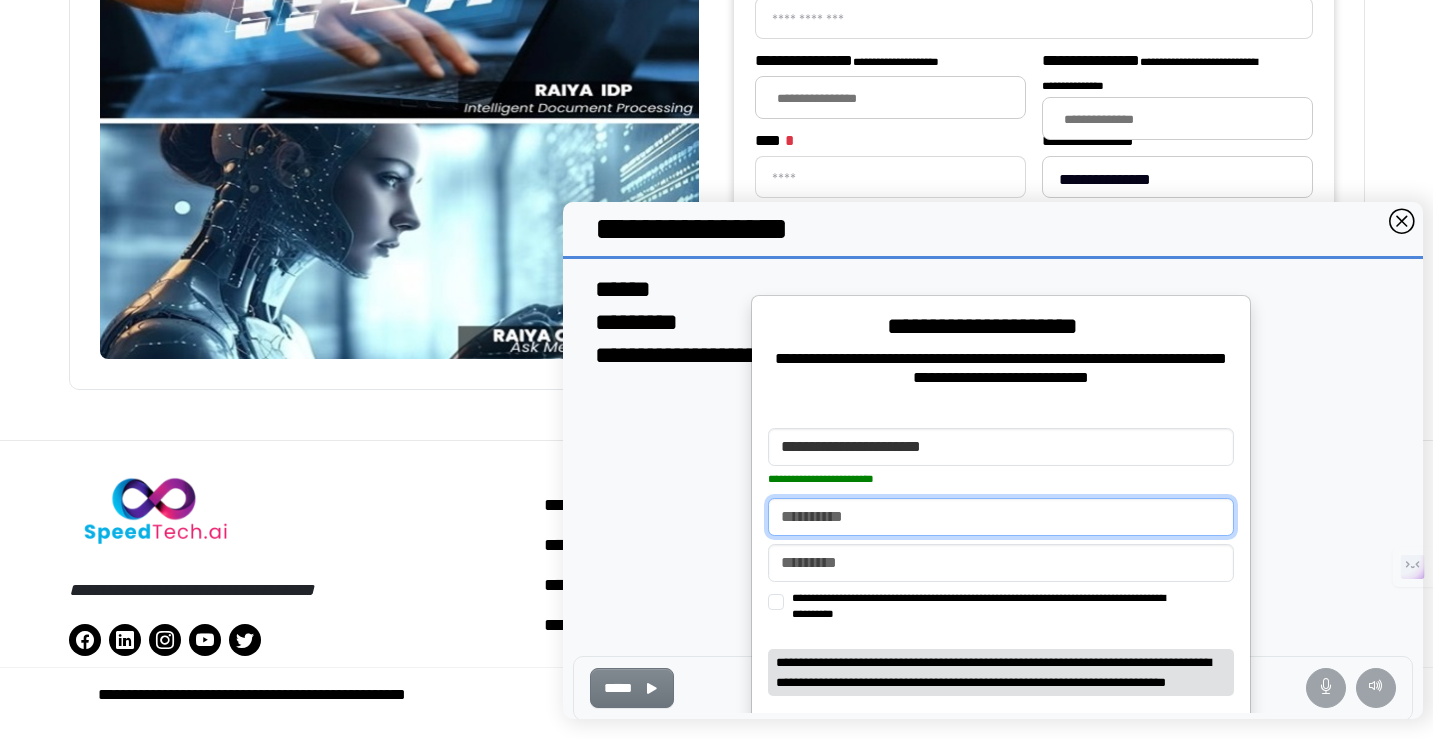 click at bounding box center (1002, 516) 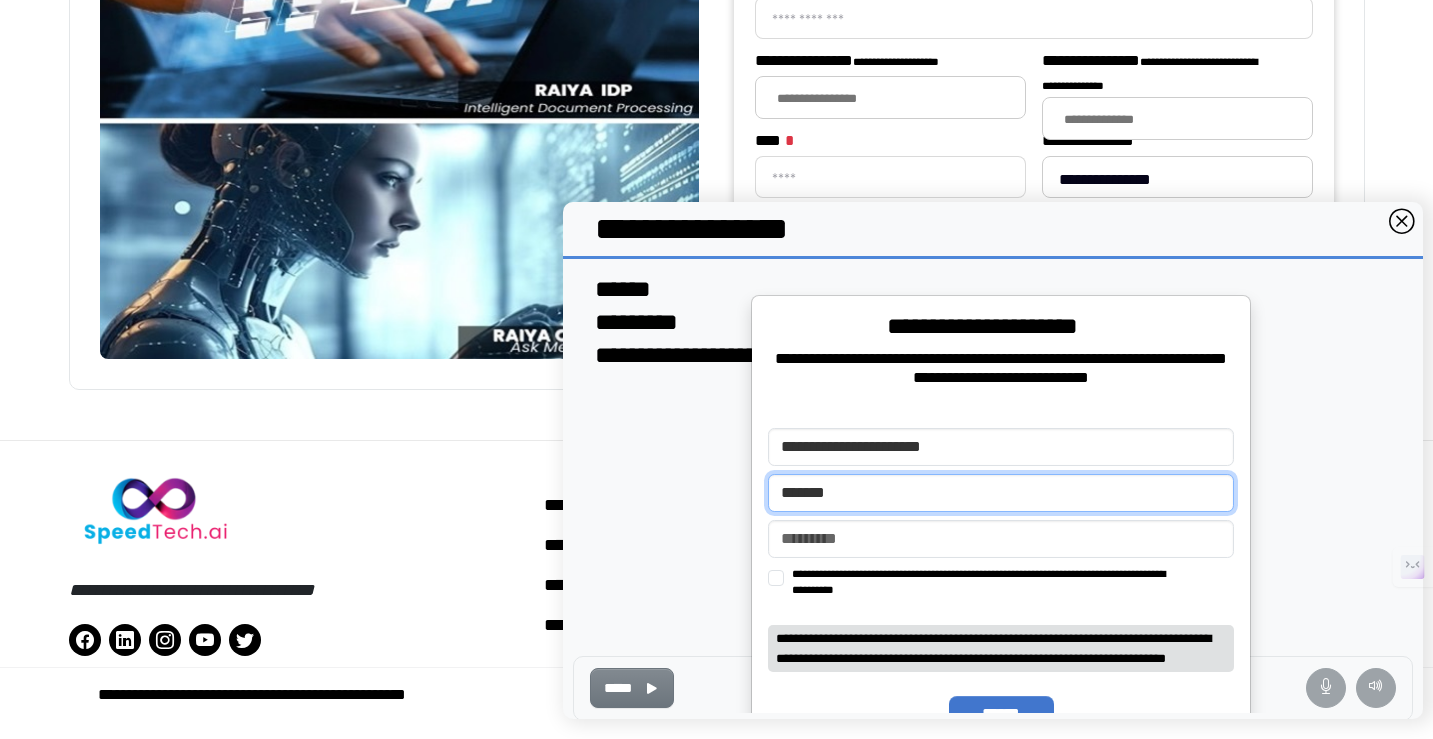 type on "*******" 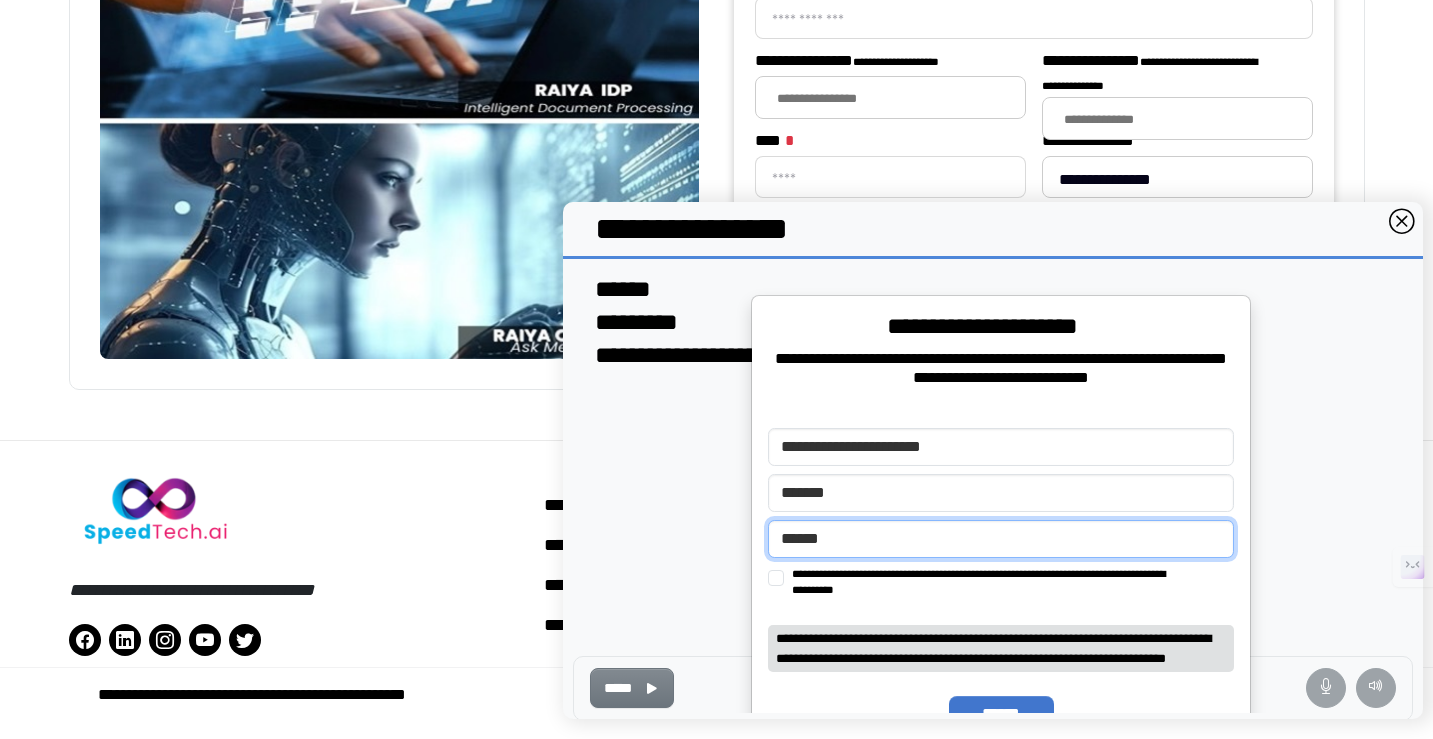 type on "******" 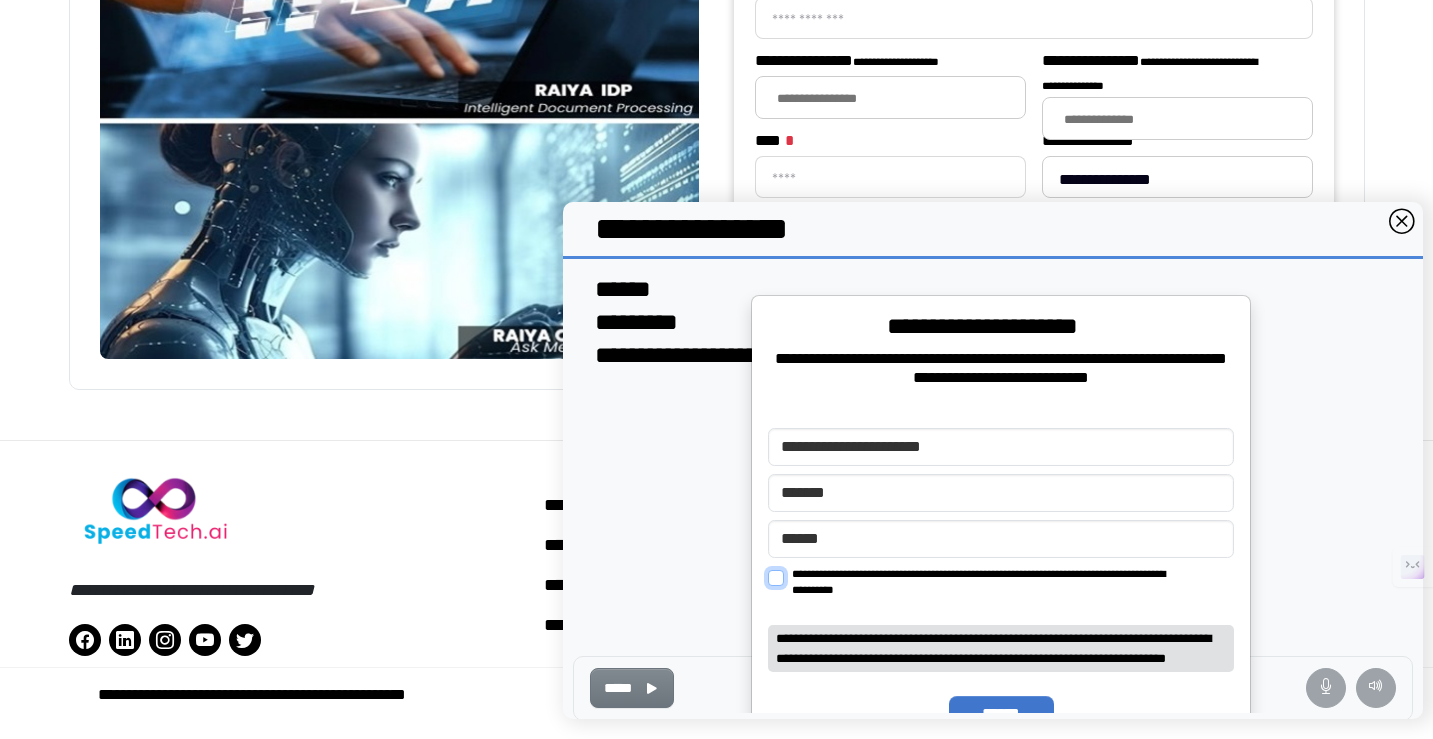click on "**********" at bounding box center (777, 577) 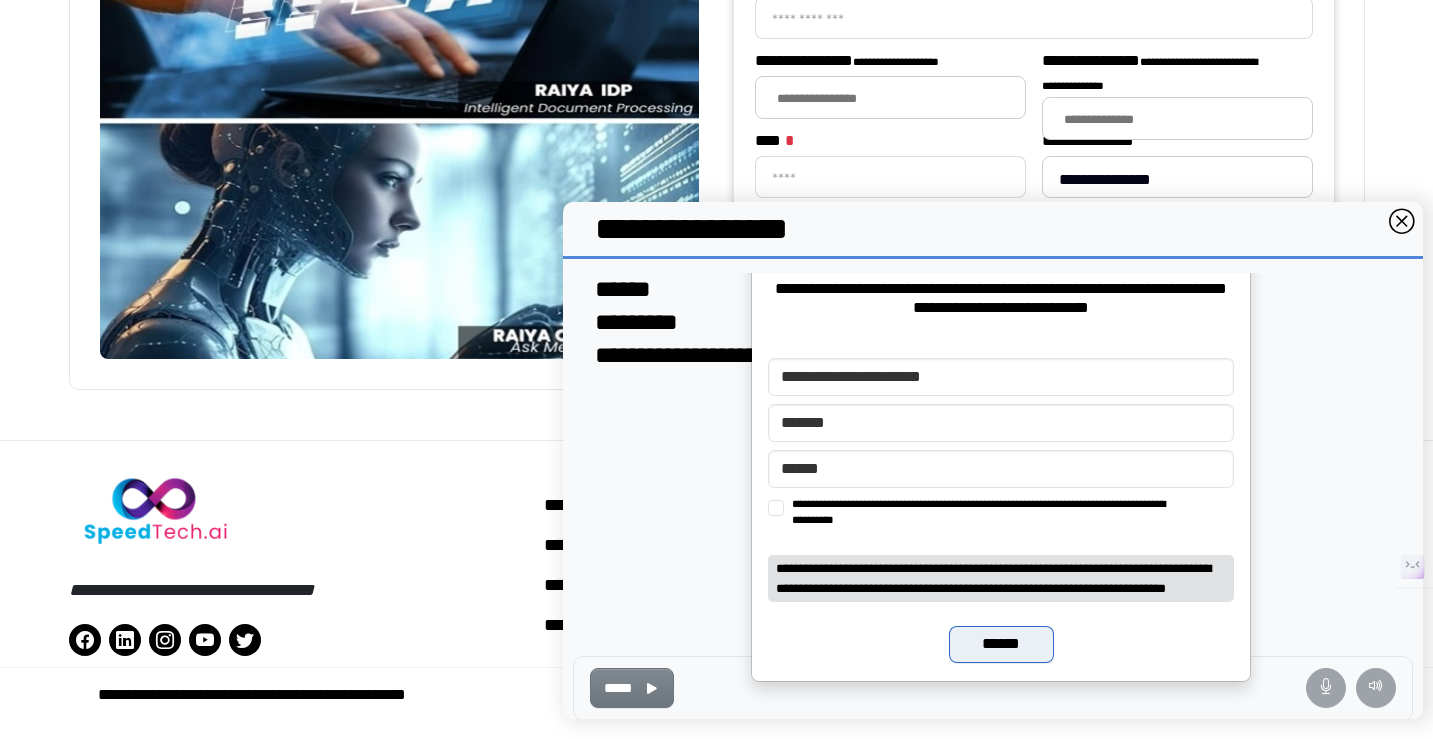 click on "******" at bounding box center [1002, 644] 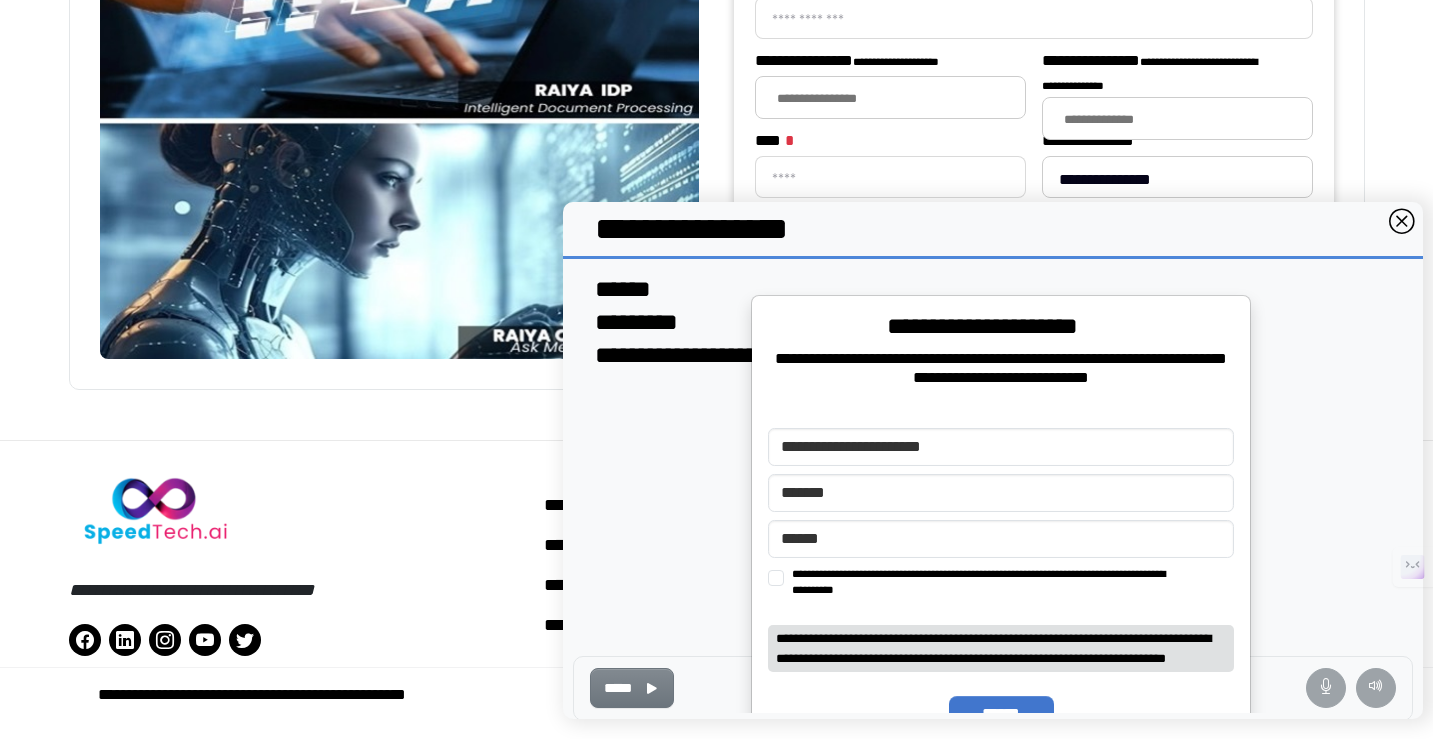 scroll, scrollTop: 70, scrollLeft: 0, axis: vertical 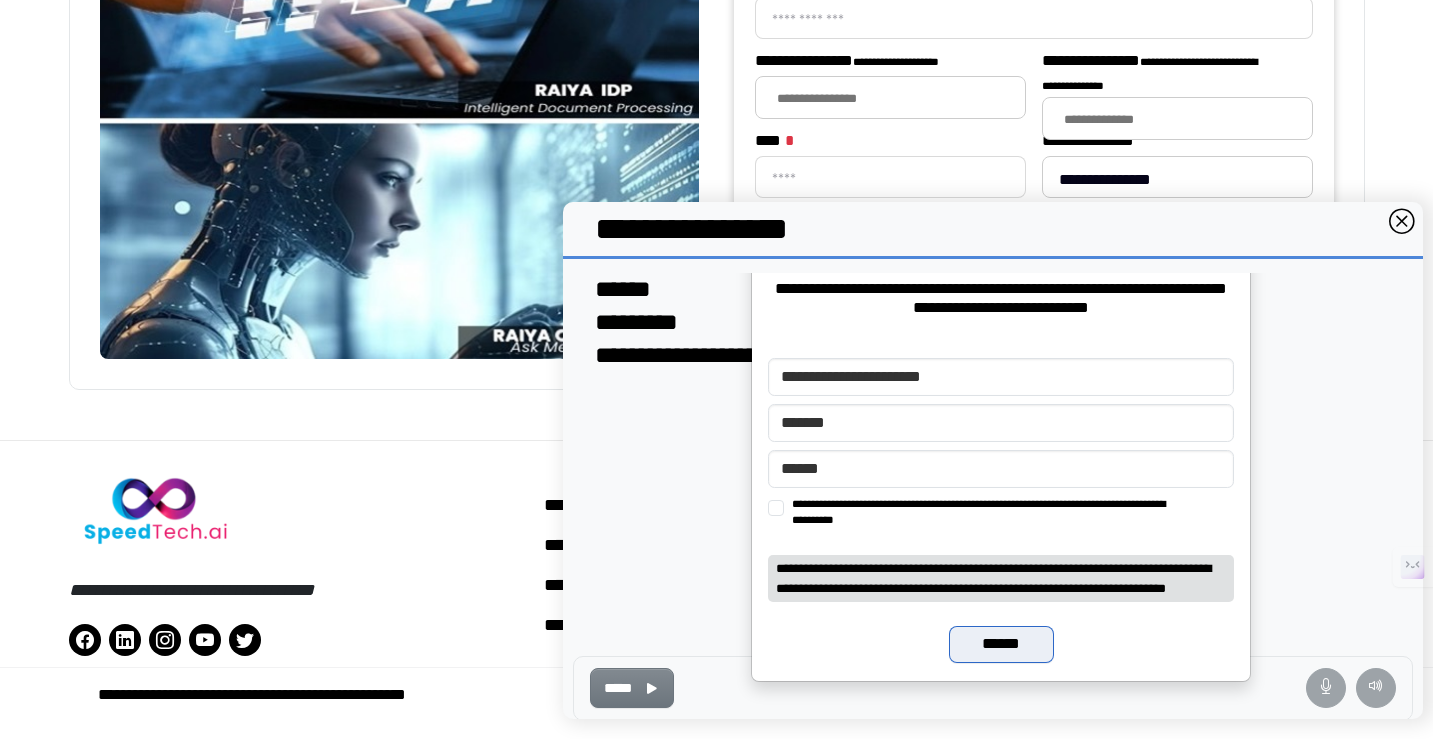 click on "******" at bounding box center (1002, 644) 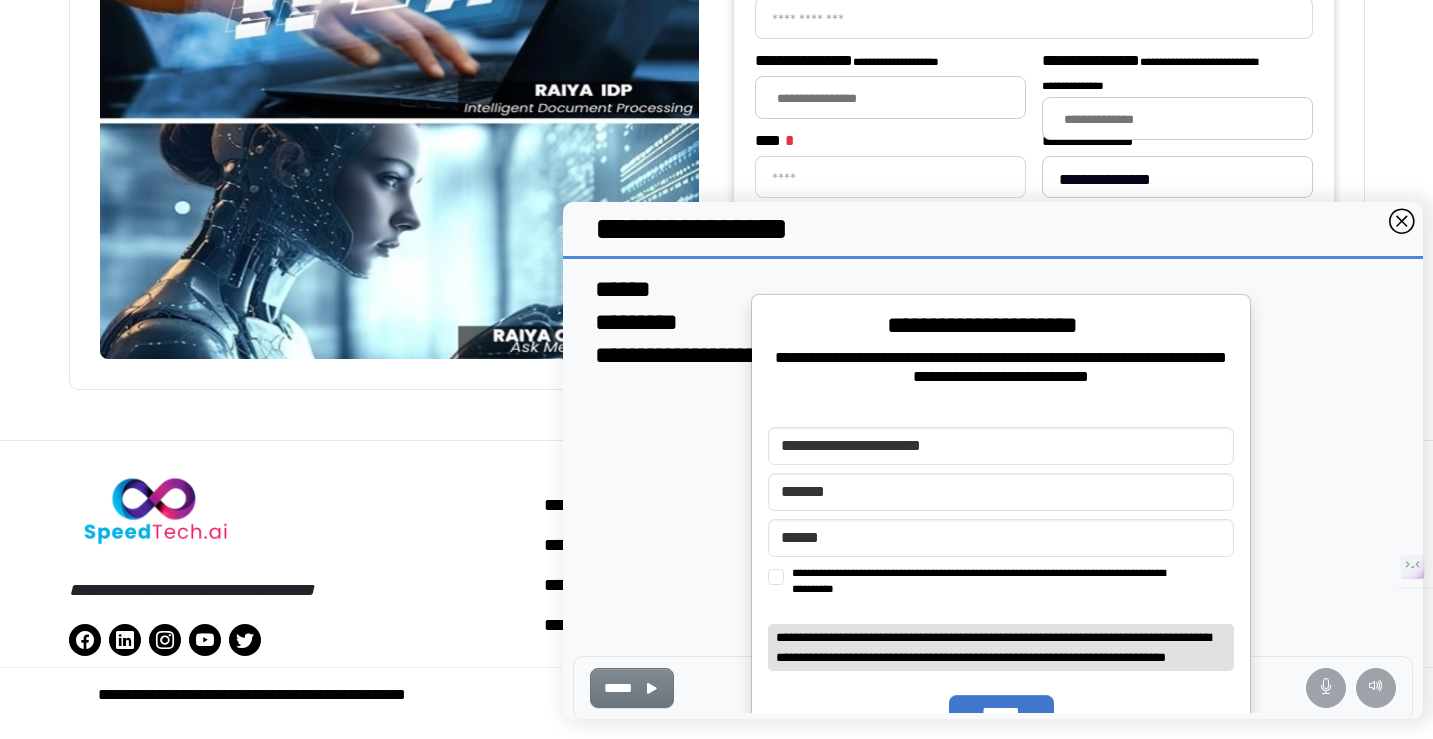 scroll, scrollTop: 0, scrollLeft: 0, axis: both 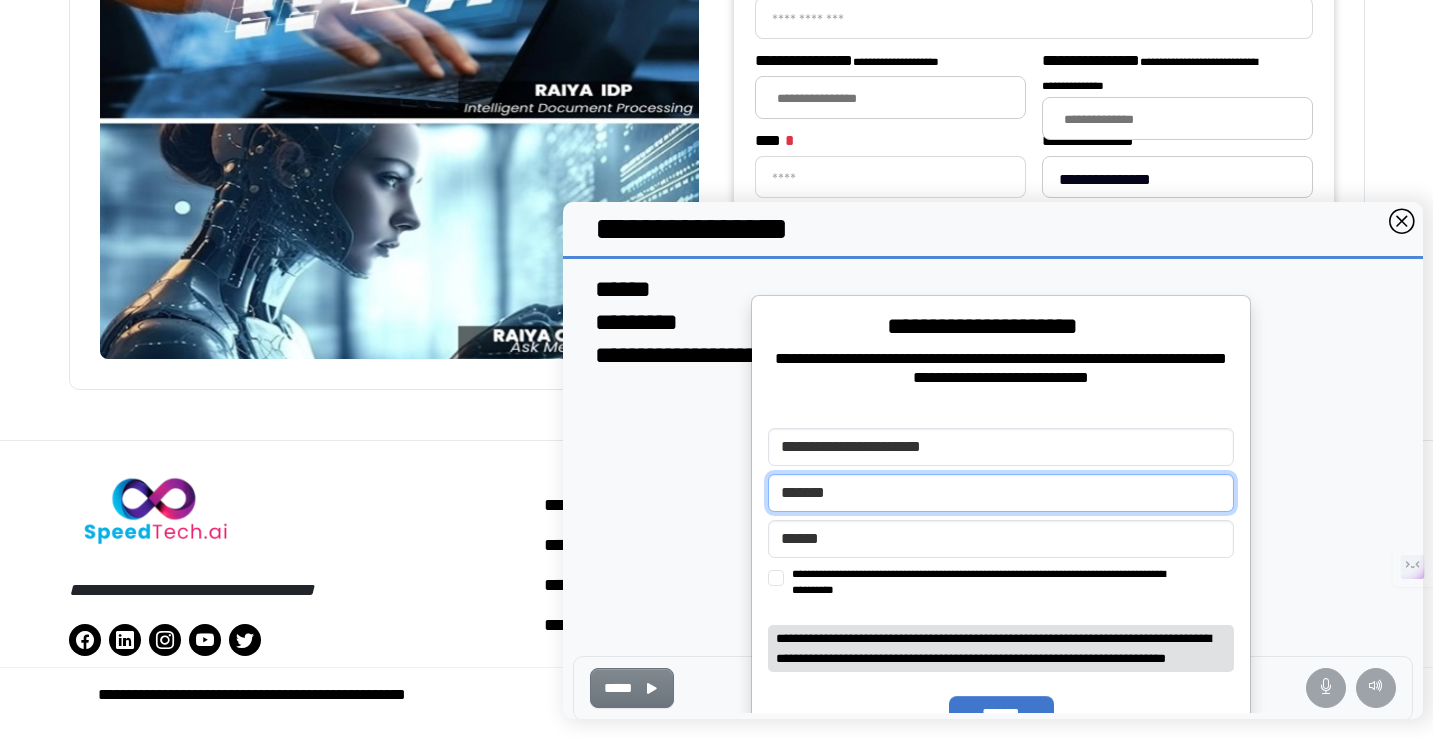 click on "*******" at bounding box center (1002, 492) 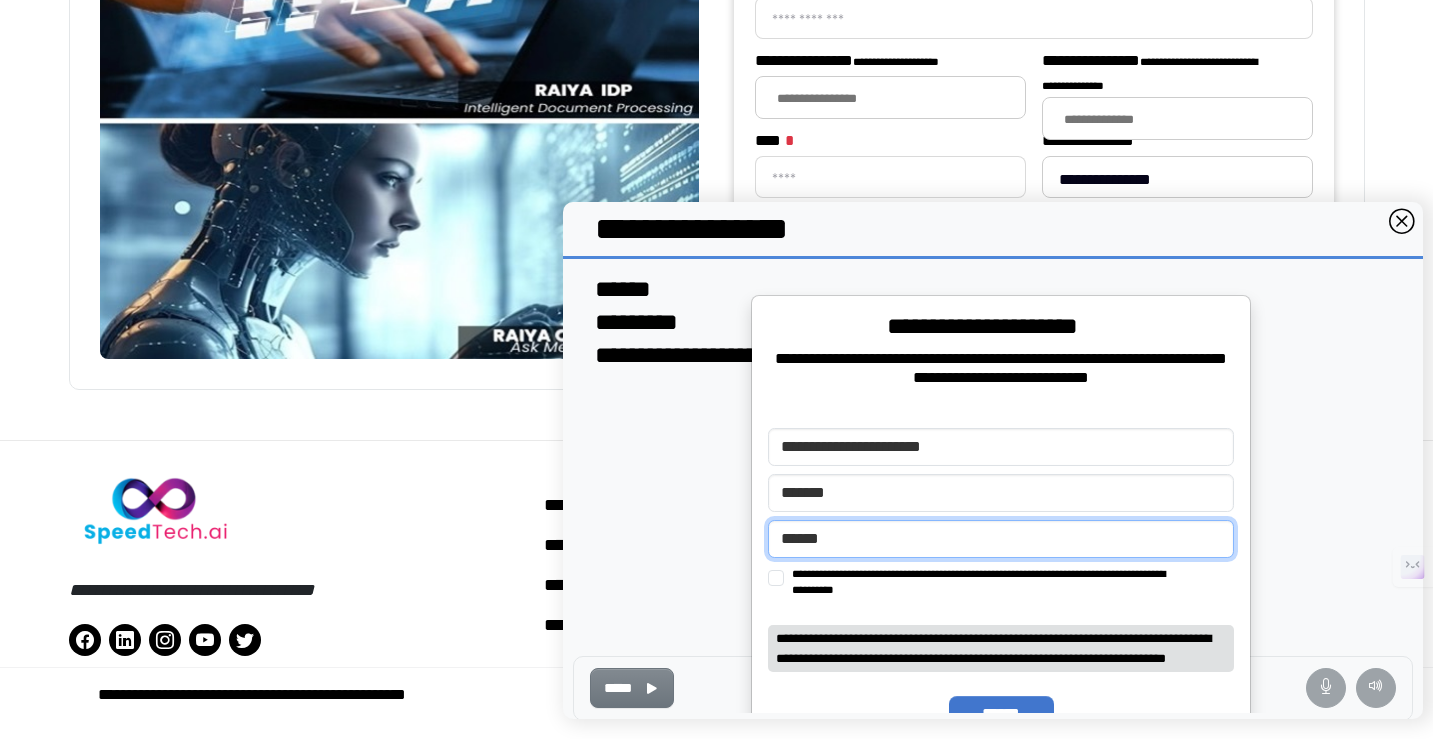 click on "******" at bounding box center (1002, 538) 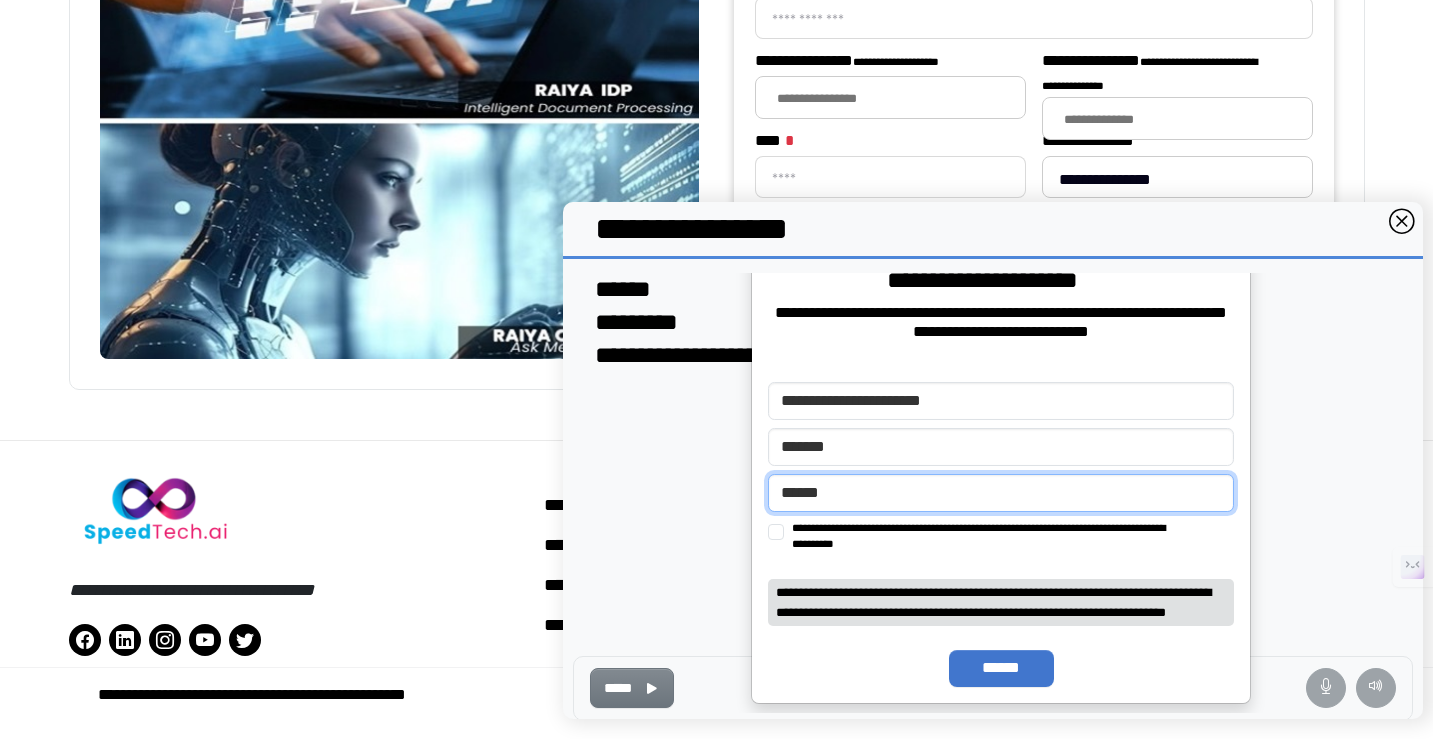 scroll, scrollTop: 70, scrollLeft: 0, axis: vertical 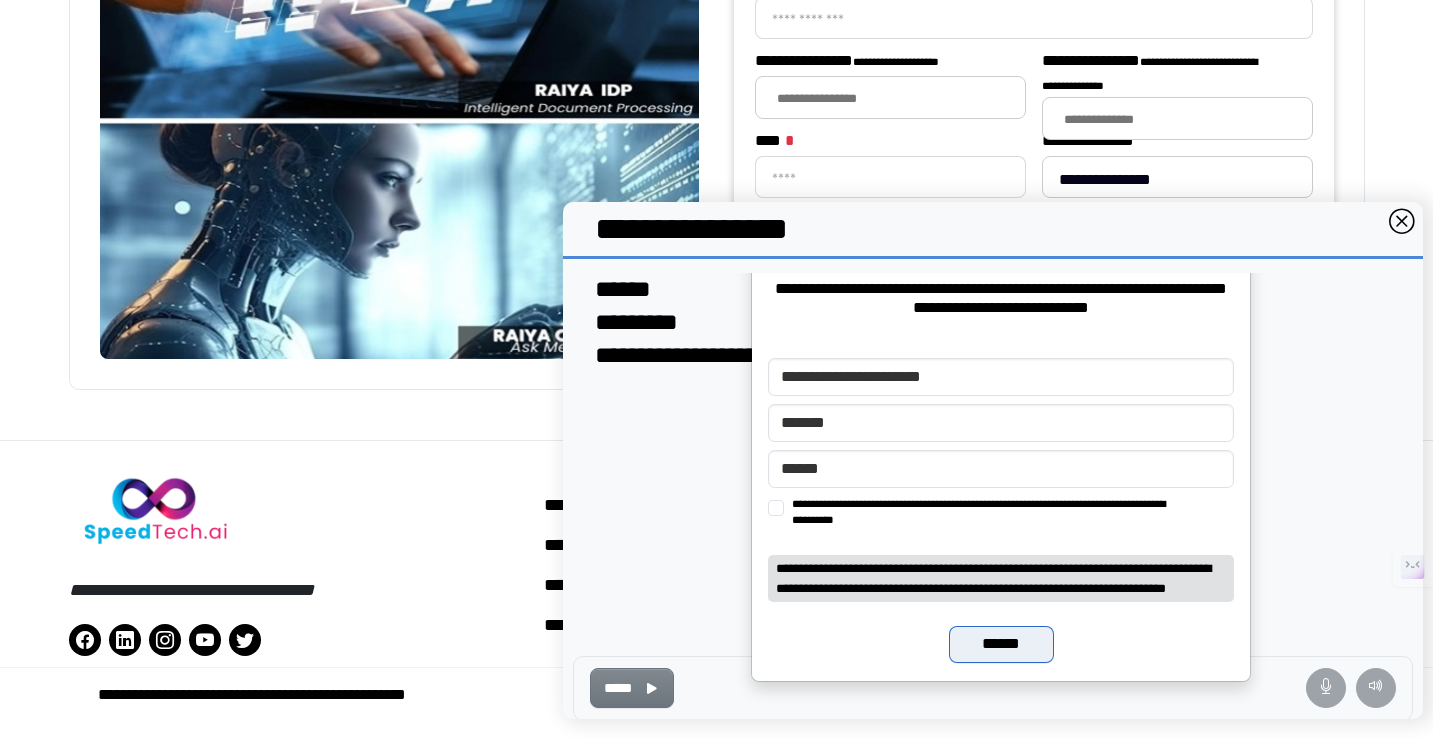 click on "******" at bounding box center [1002, 644] 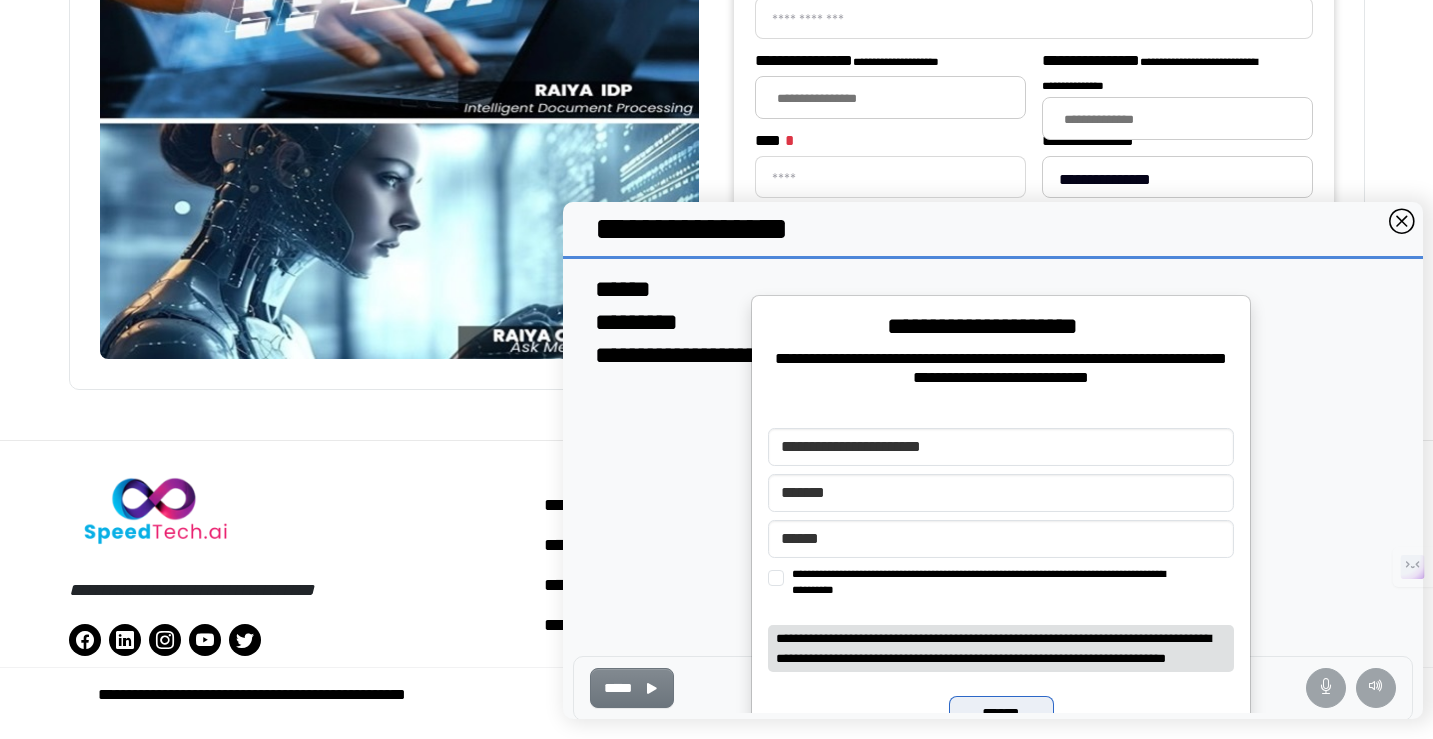 scroll, scrollTop: 72, scrollLeft: 0, axis: vertical 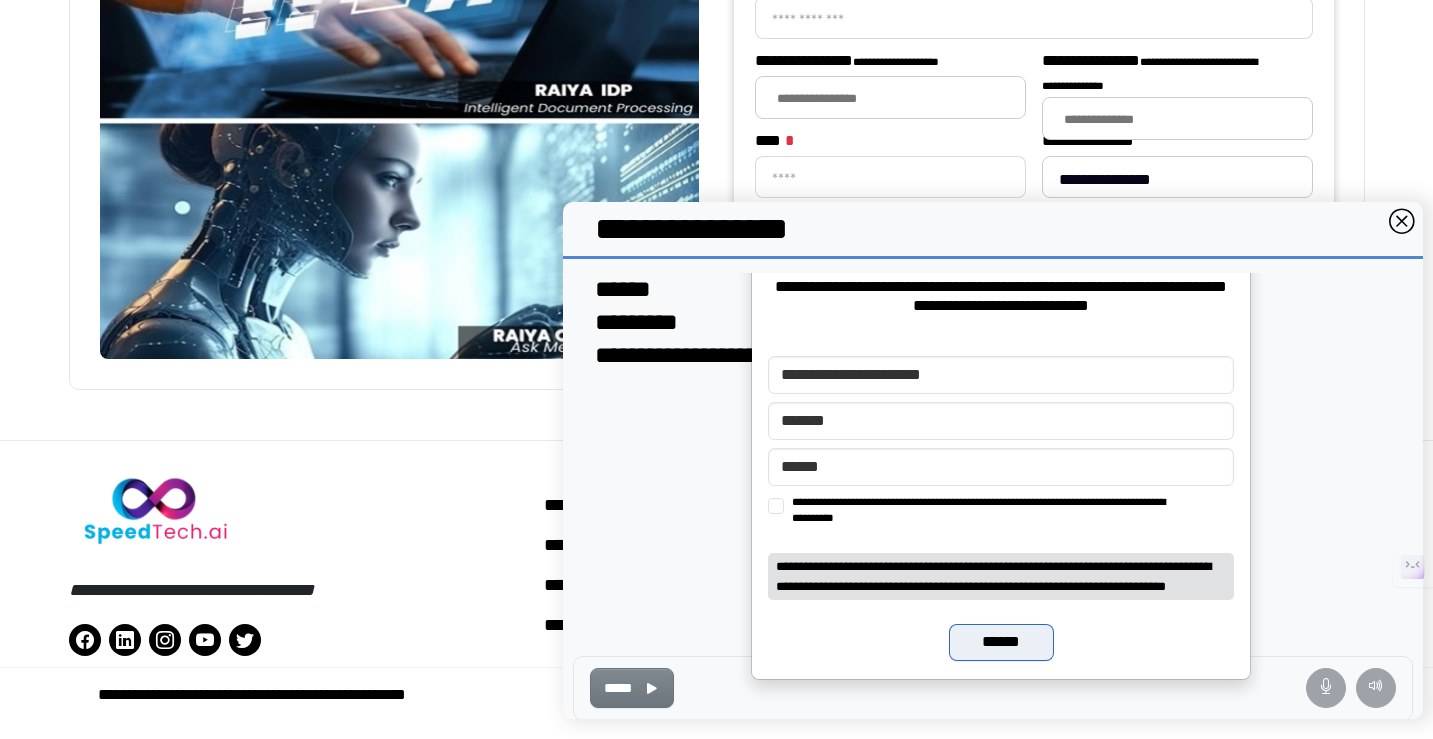 click on "******" at bounding box center (1002, 642) 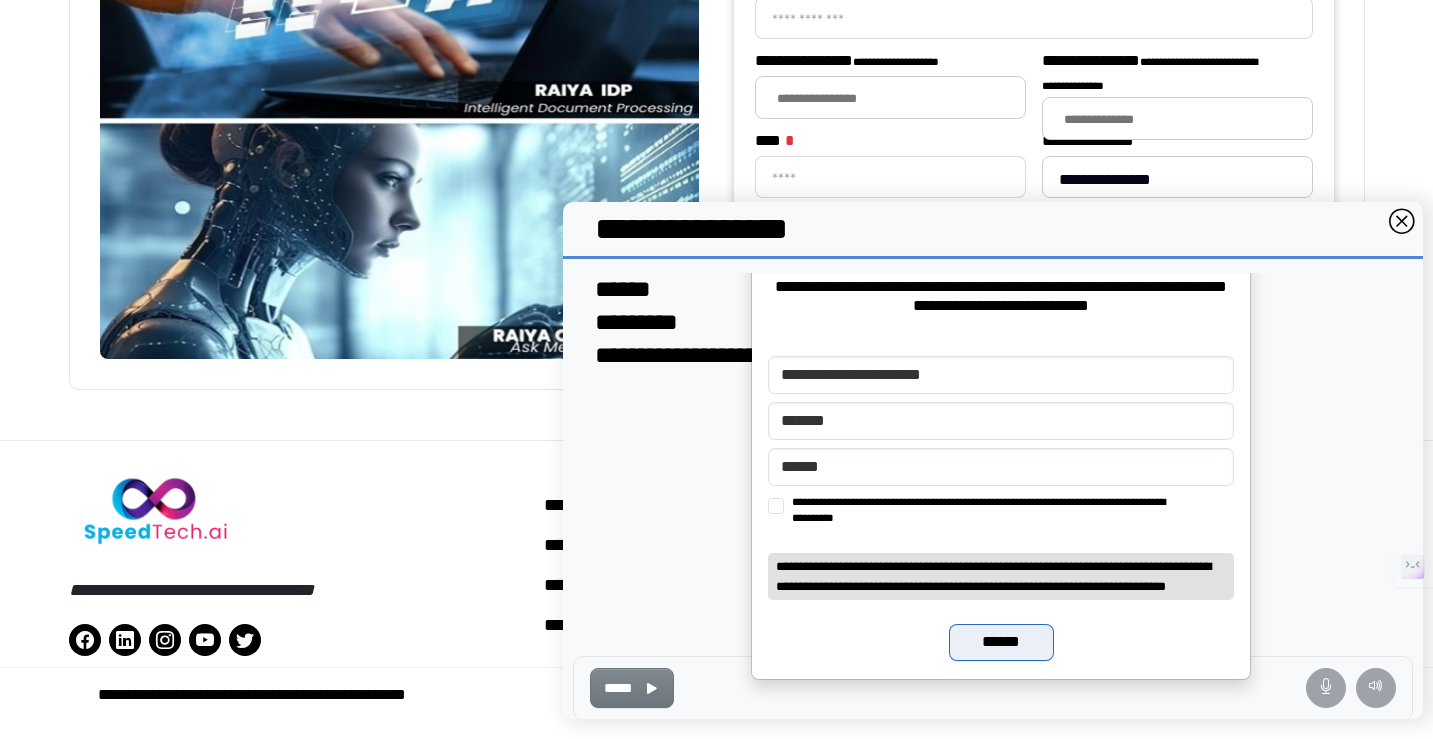 click on "******" at bounding box center [1002, 642] 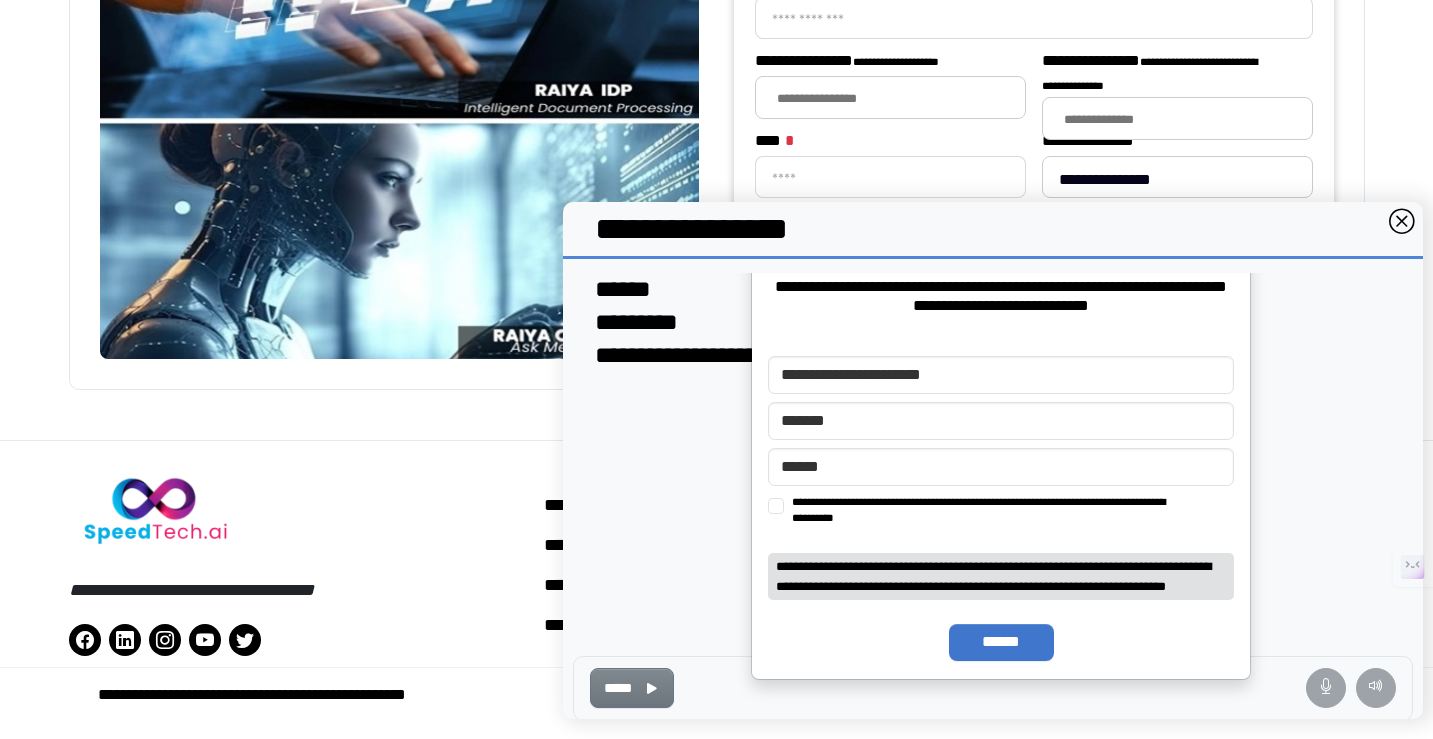 scroll, scrollTop: 70, scrollLeft: 0, axis: vertical 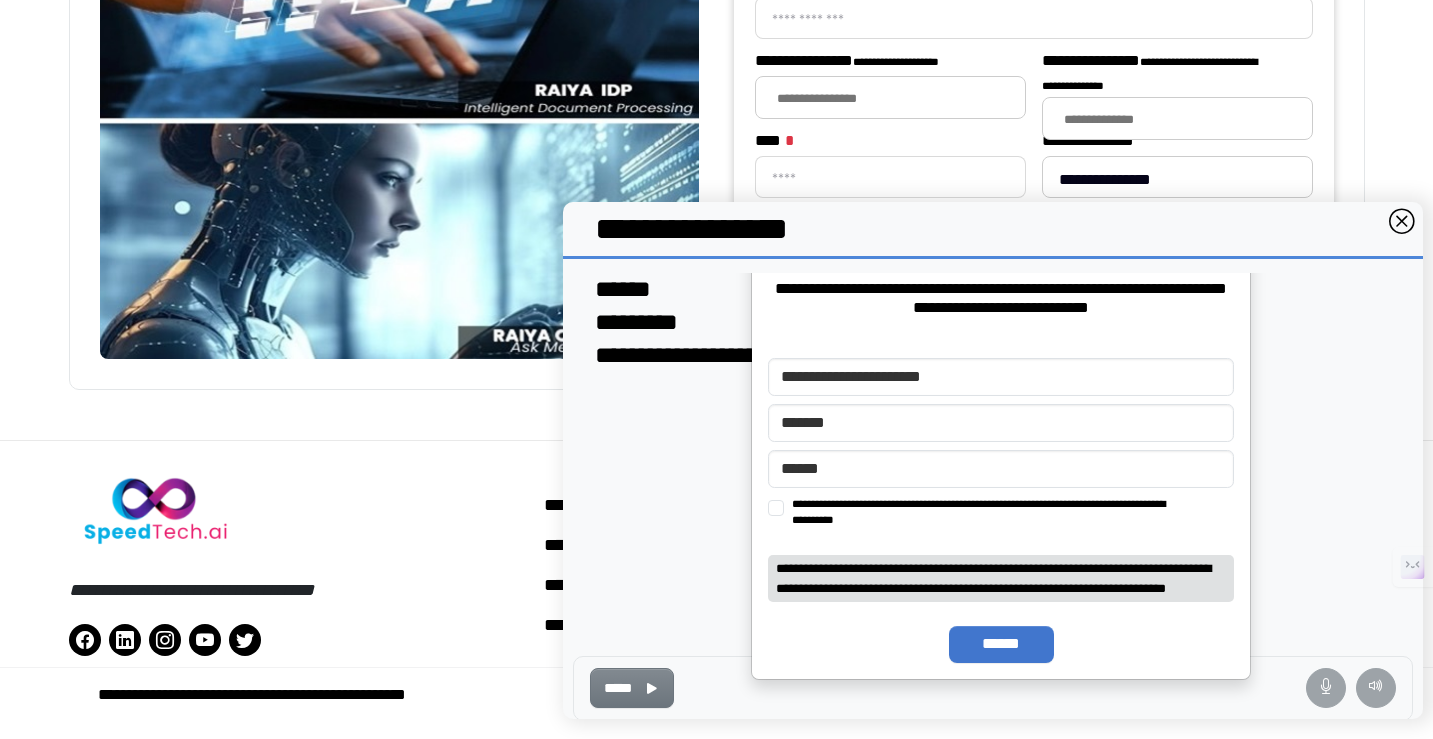 drag, startPoint x: 990, startPoint y: 641, endPoint x: 1004, endPoint y: 689, distance: 50 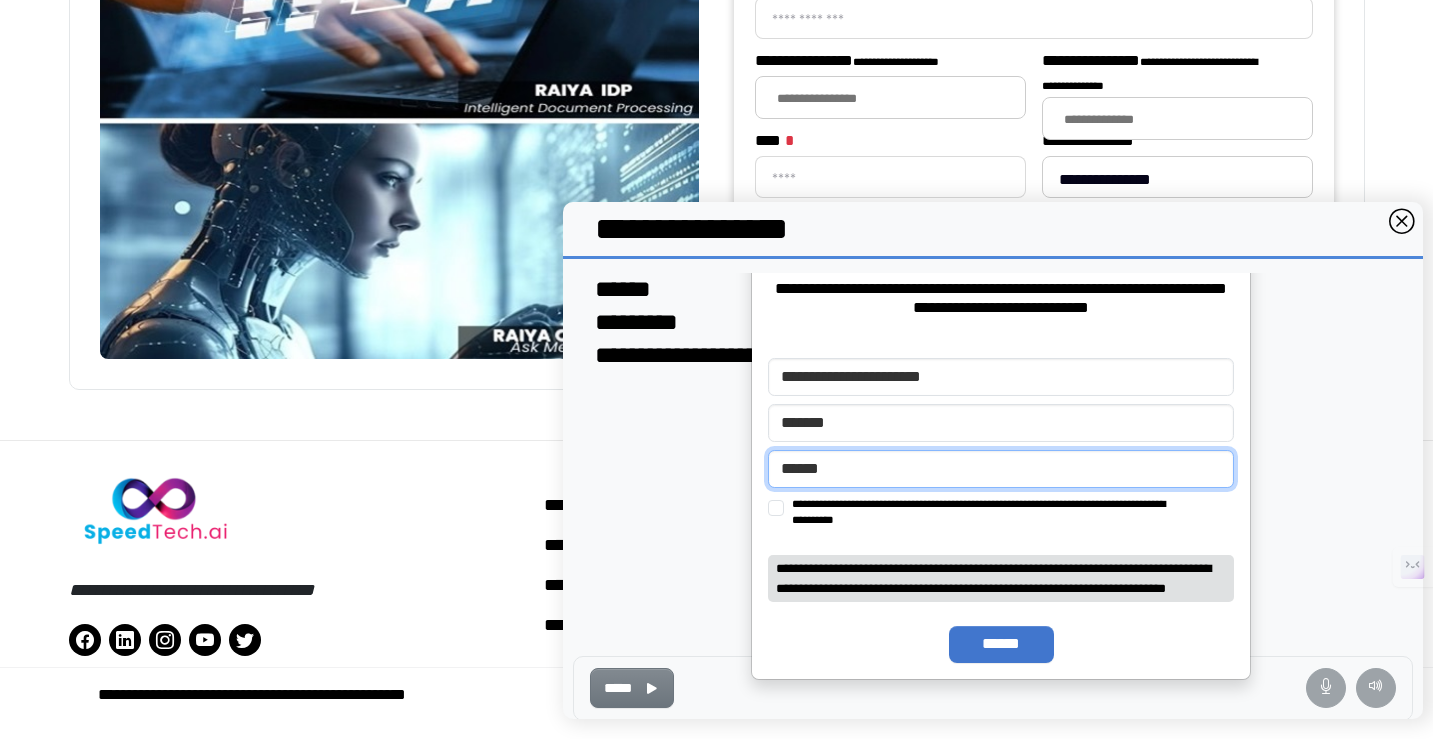click on "******" at bounding box center (1002, 468) 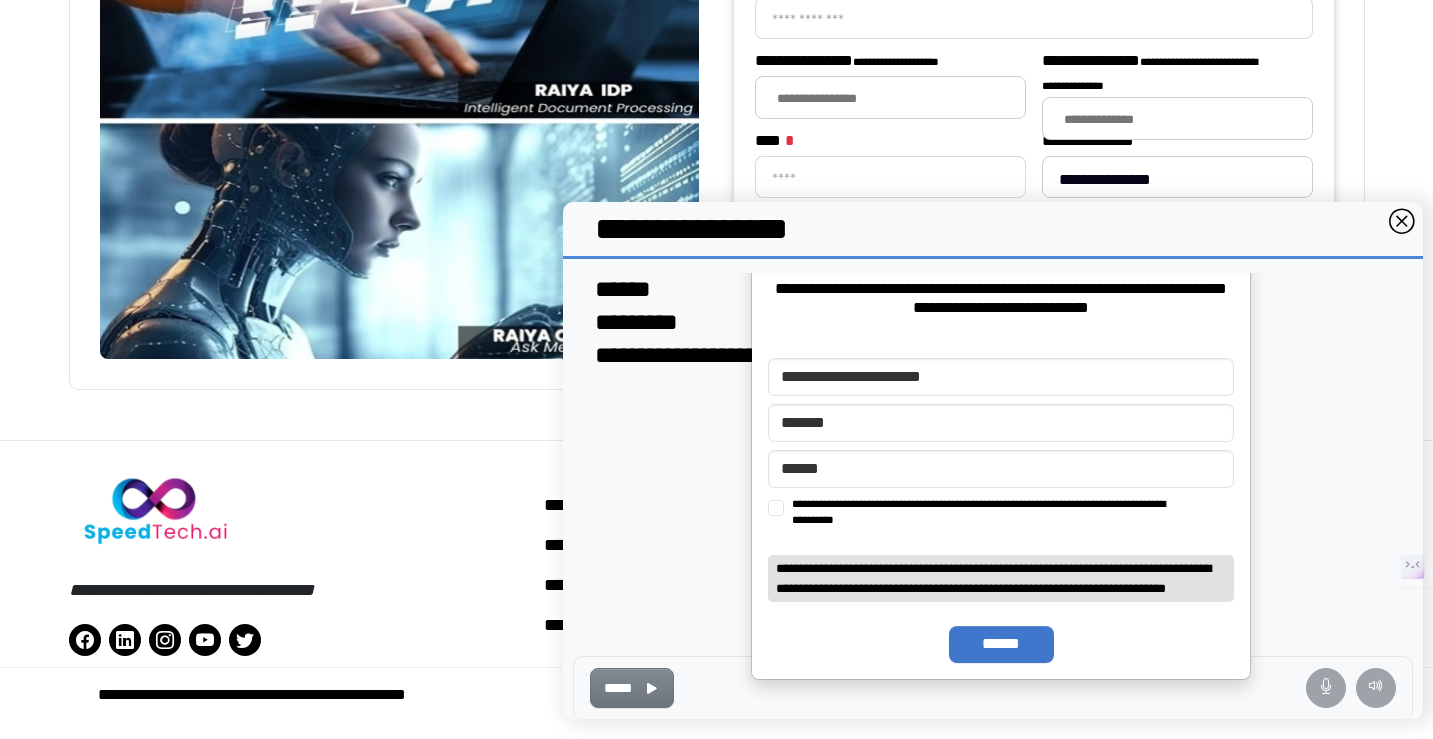 type 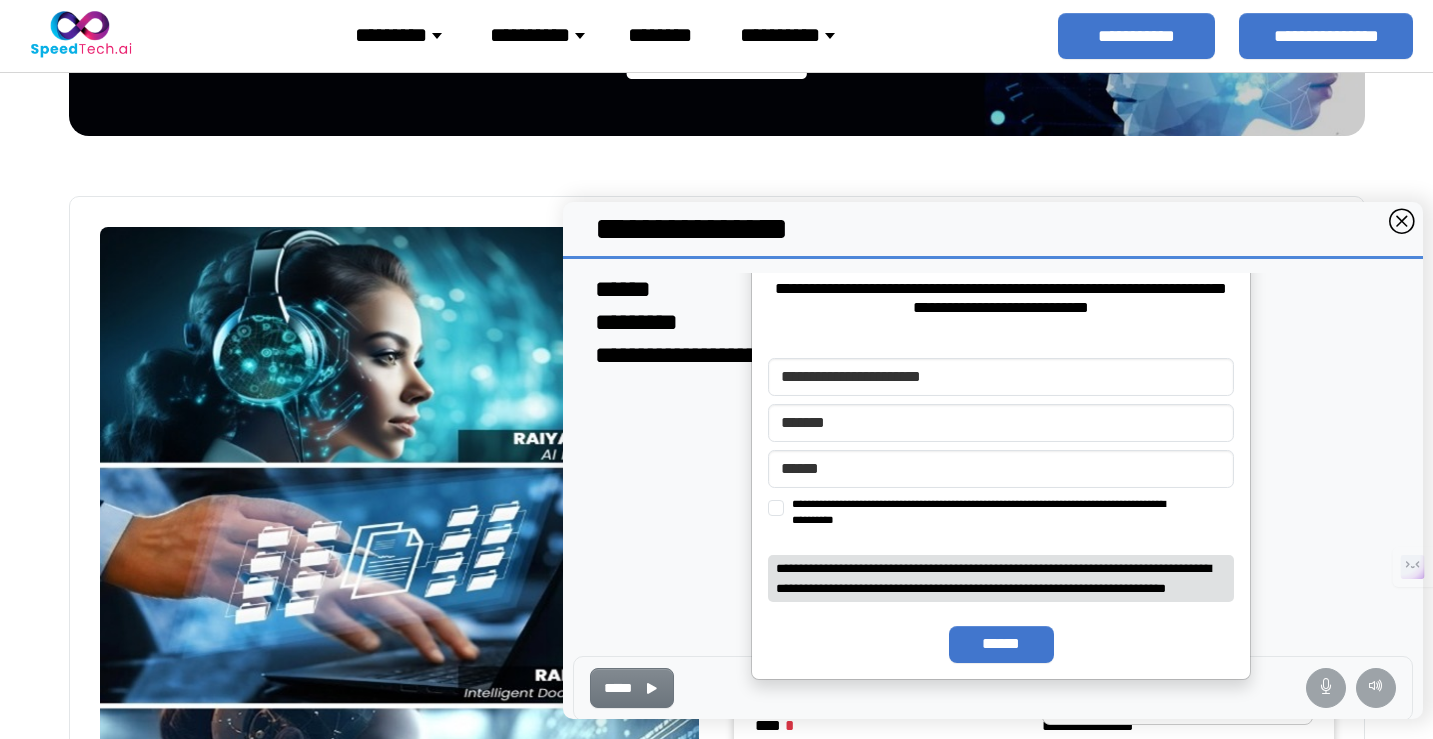 scroll, scrollTop: 188, scrollLeft: 0, axis: vertical 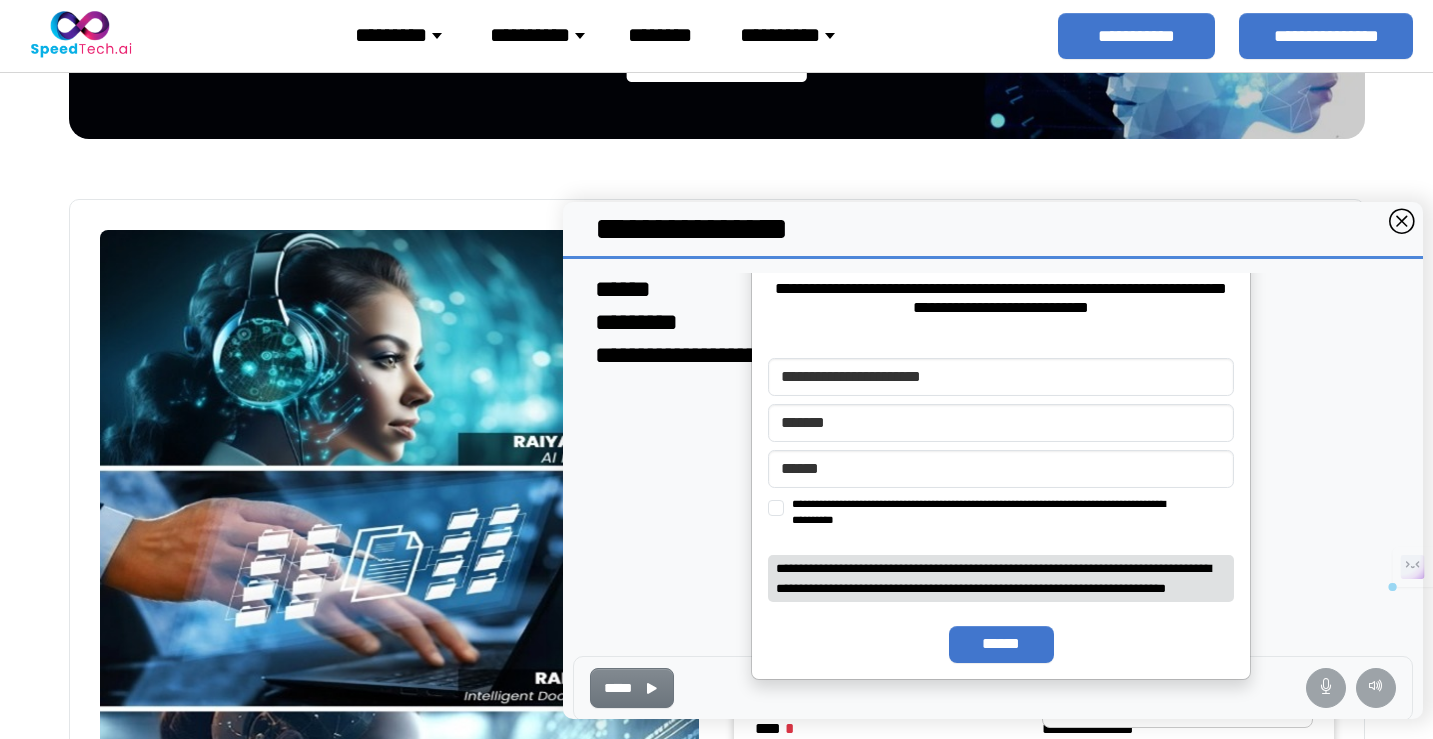 click on "******" at bounding box center [1002, 644] 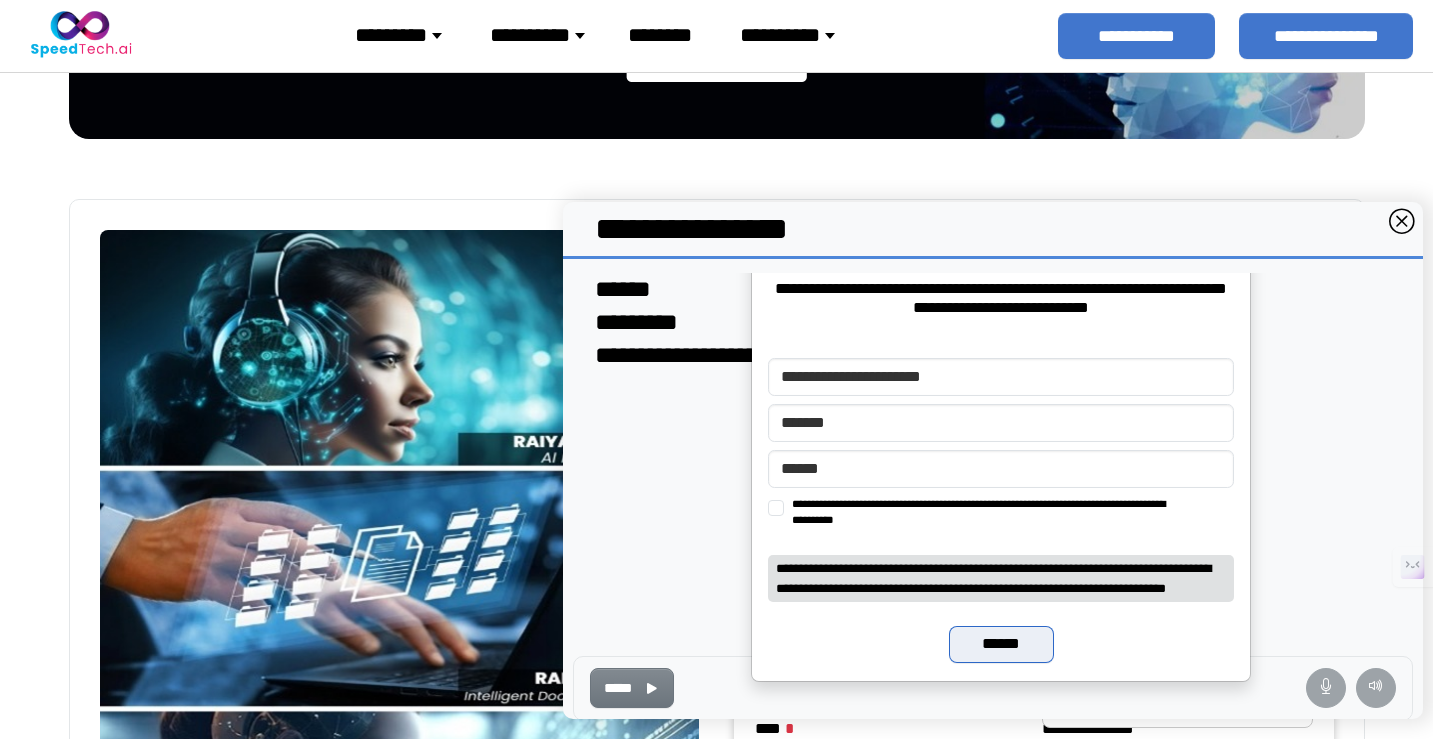 click on "******" at bounding box center (1002, 644) 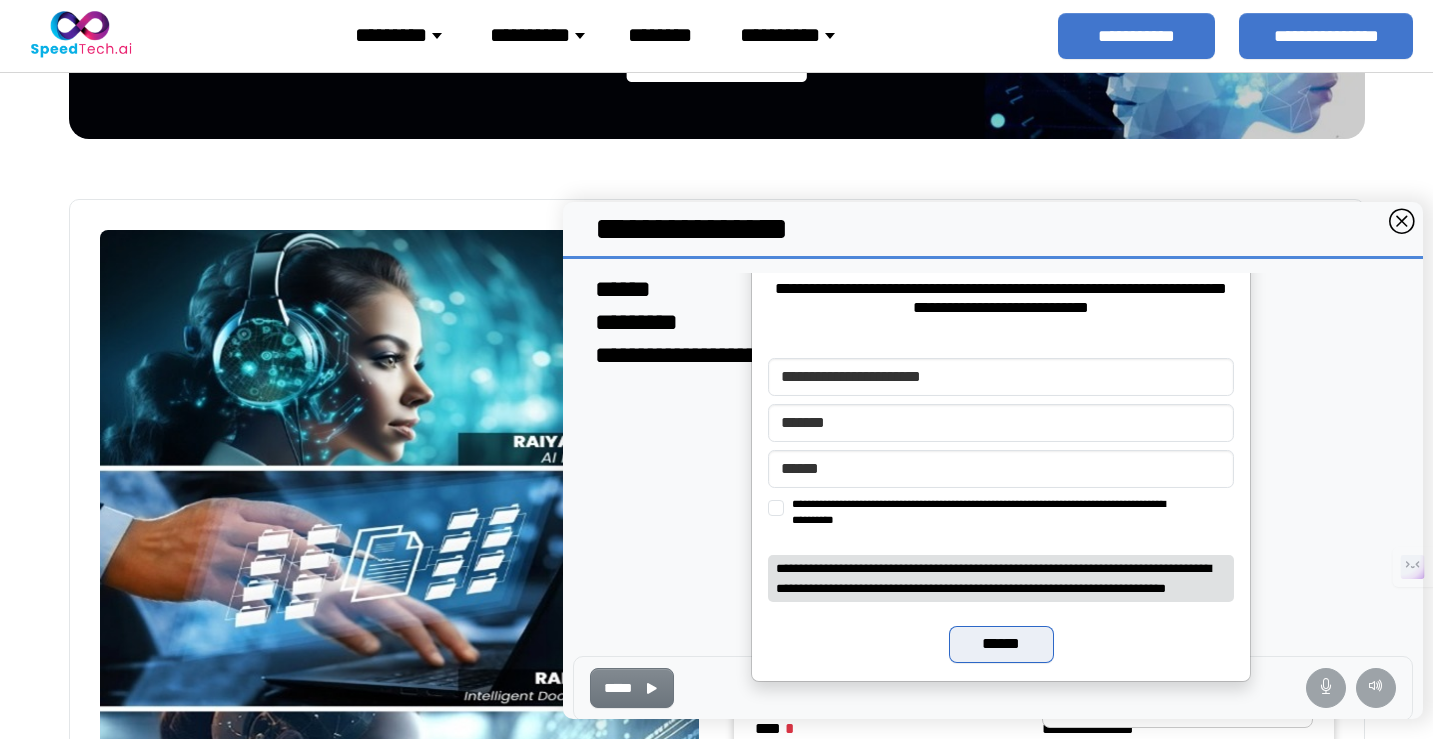 click on "******" at bounding box center [1002, 644] 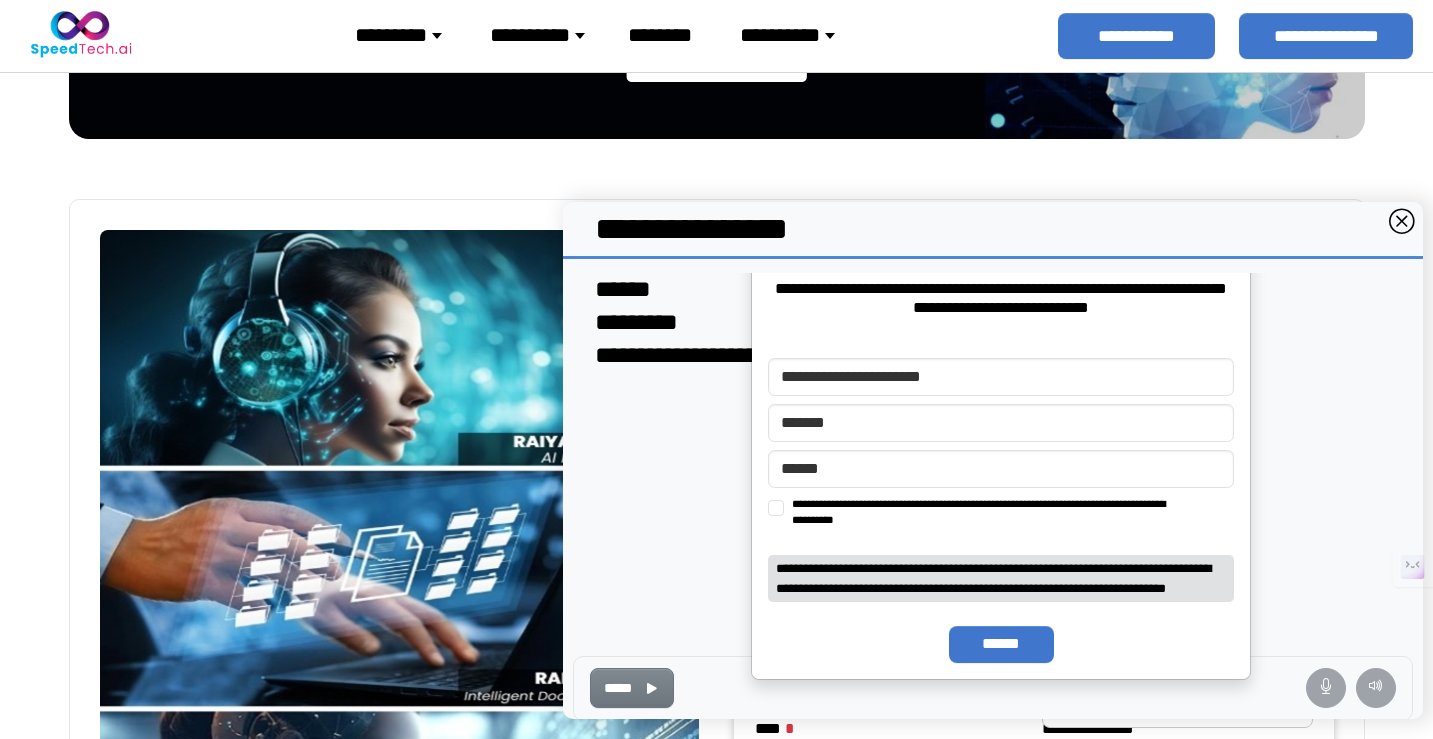 click on "**********" at bounding box center (993, 493) 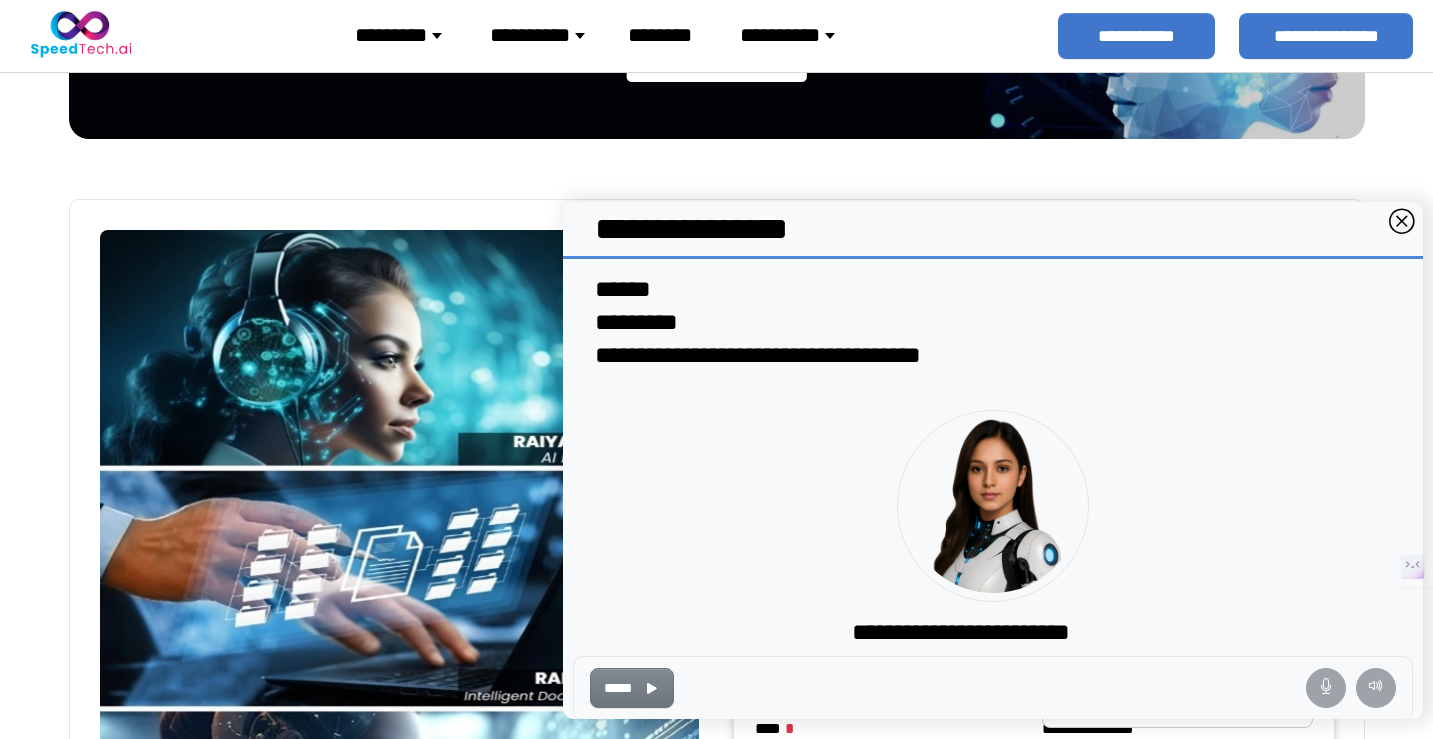 click at bounding box center (1402, 223) 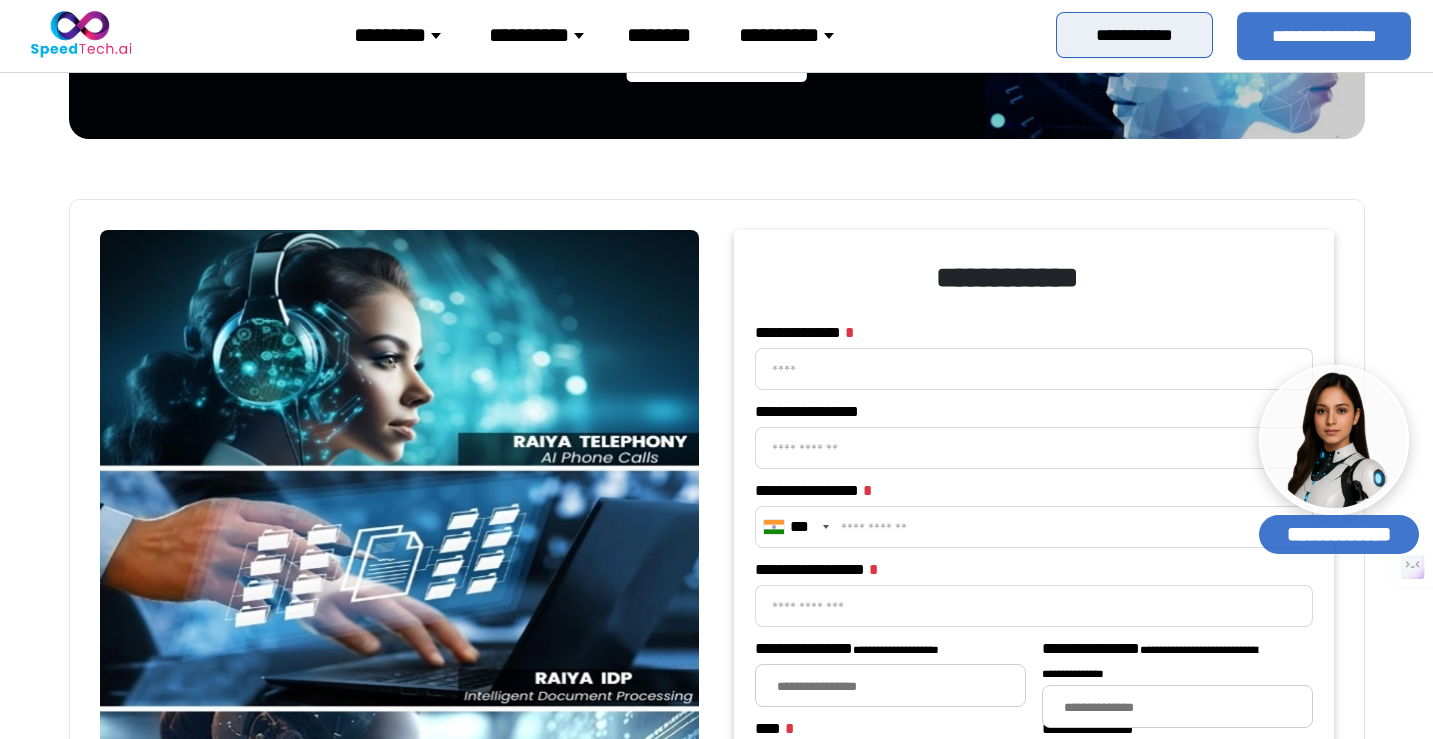 click on "**********" at bounding box center (1134, 35) 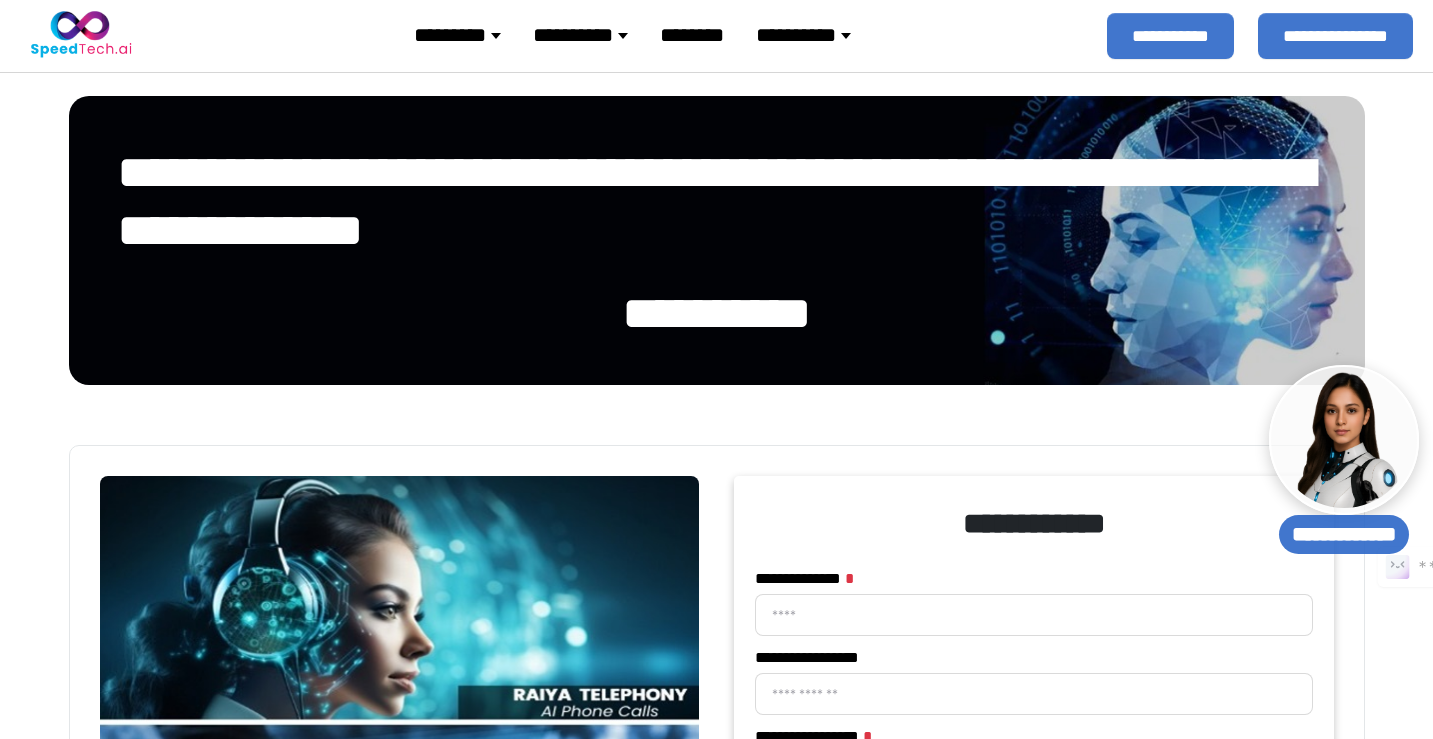 select 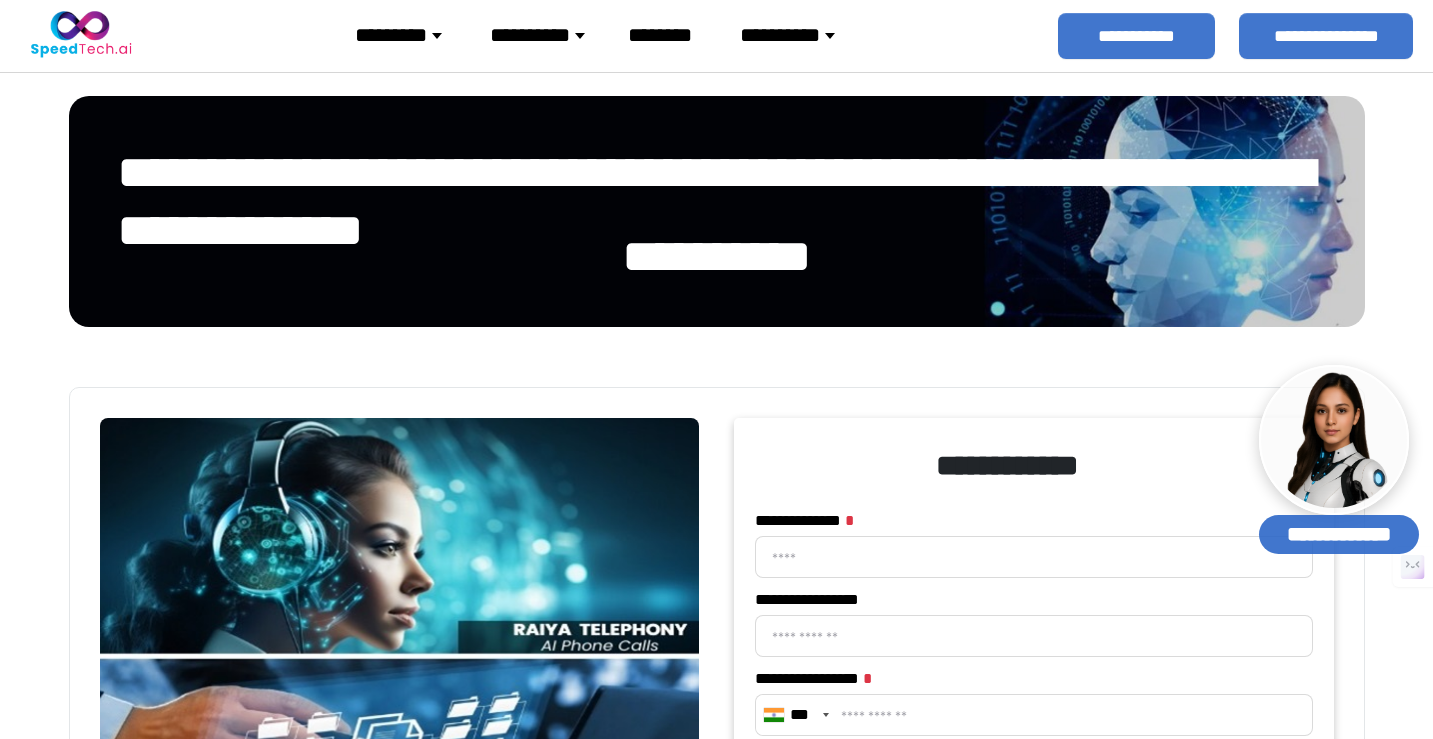 scroll, scrollTop: 0, scrollLeft: 0, axis: both 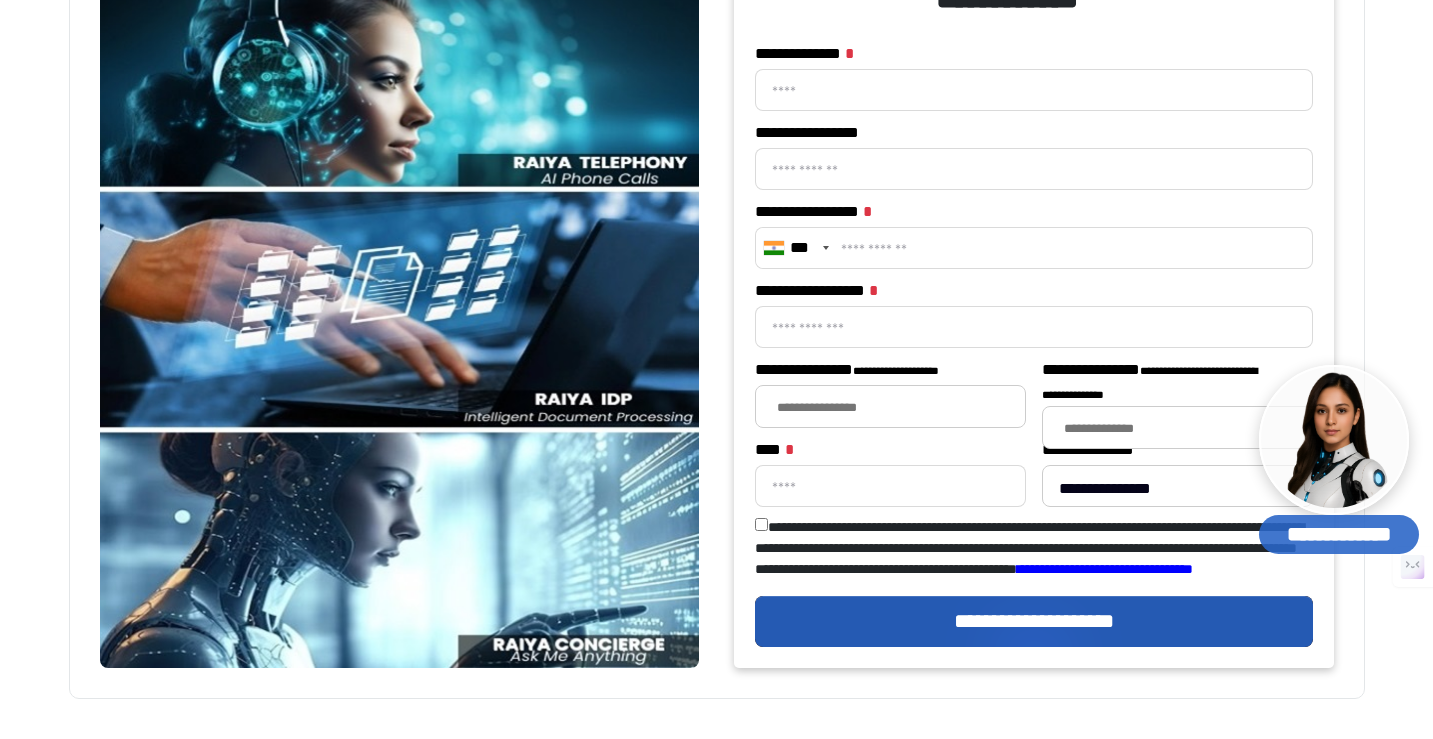click on "[FIRST] [LAST]" at bounding box center (1034, 90) 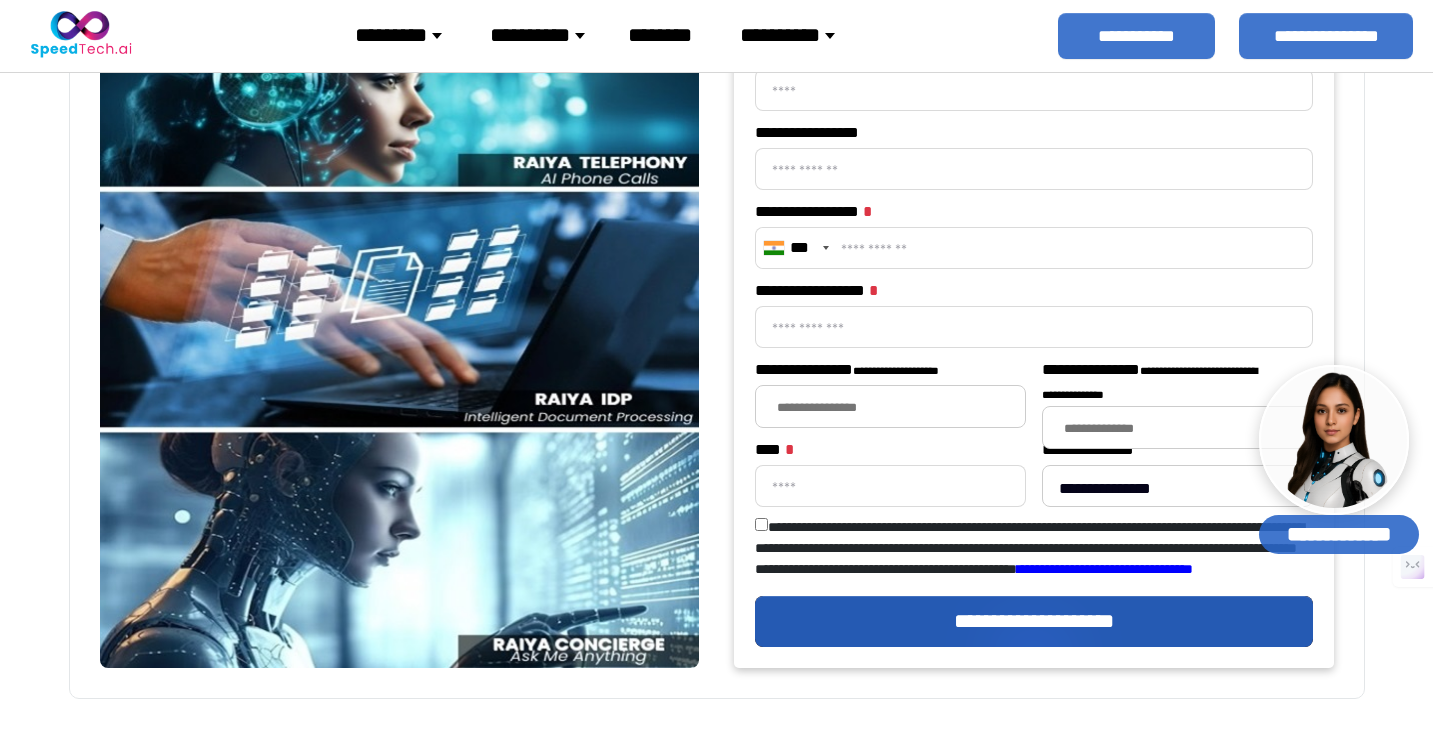 scroll, scrollTop: 0, scrollLeft: 0, axis: both 